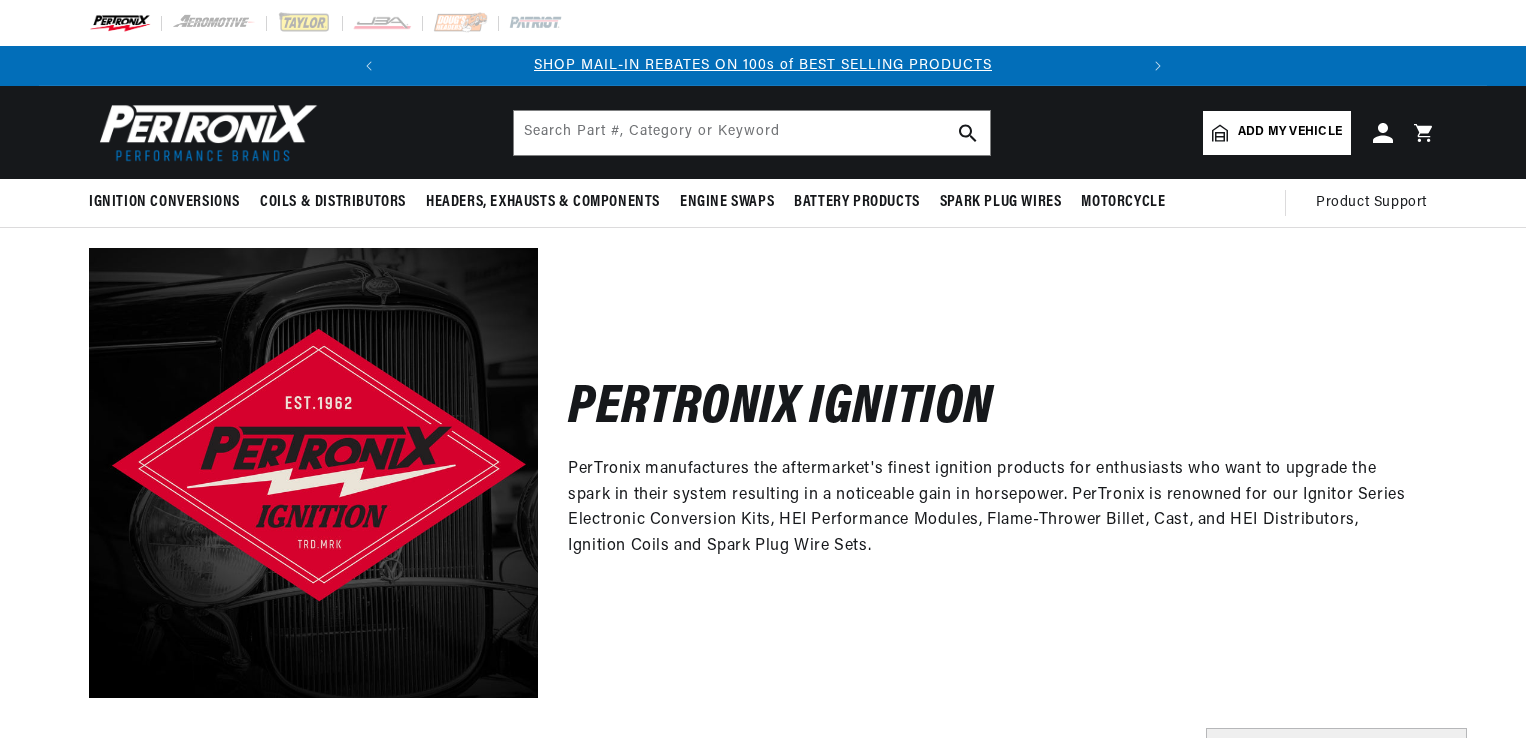 scroll, scrollTop: 0, scrollLeft: 0, axis: both 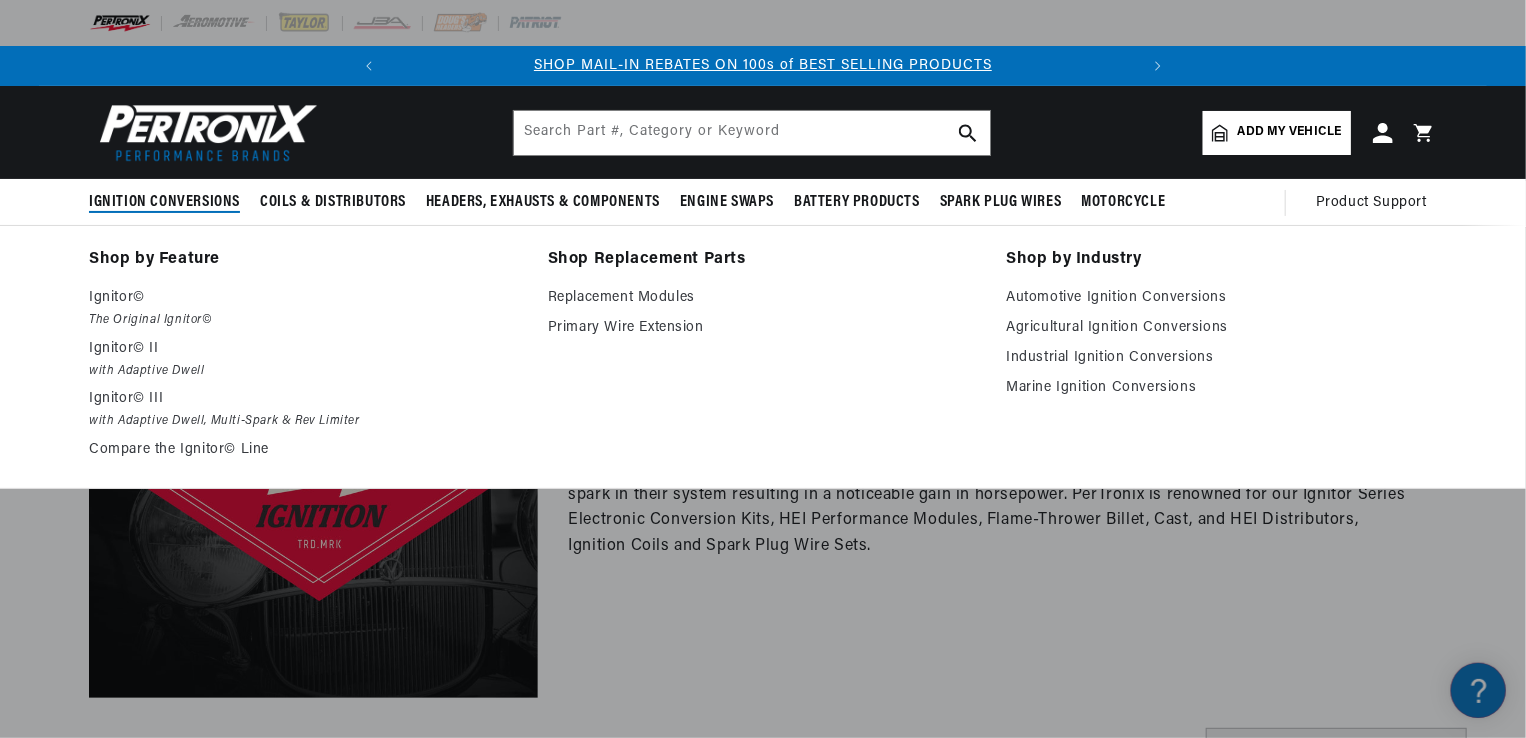 click on "Ignition Conversions" at bounding box center [164, 202] 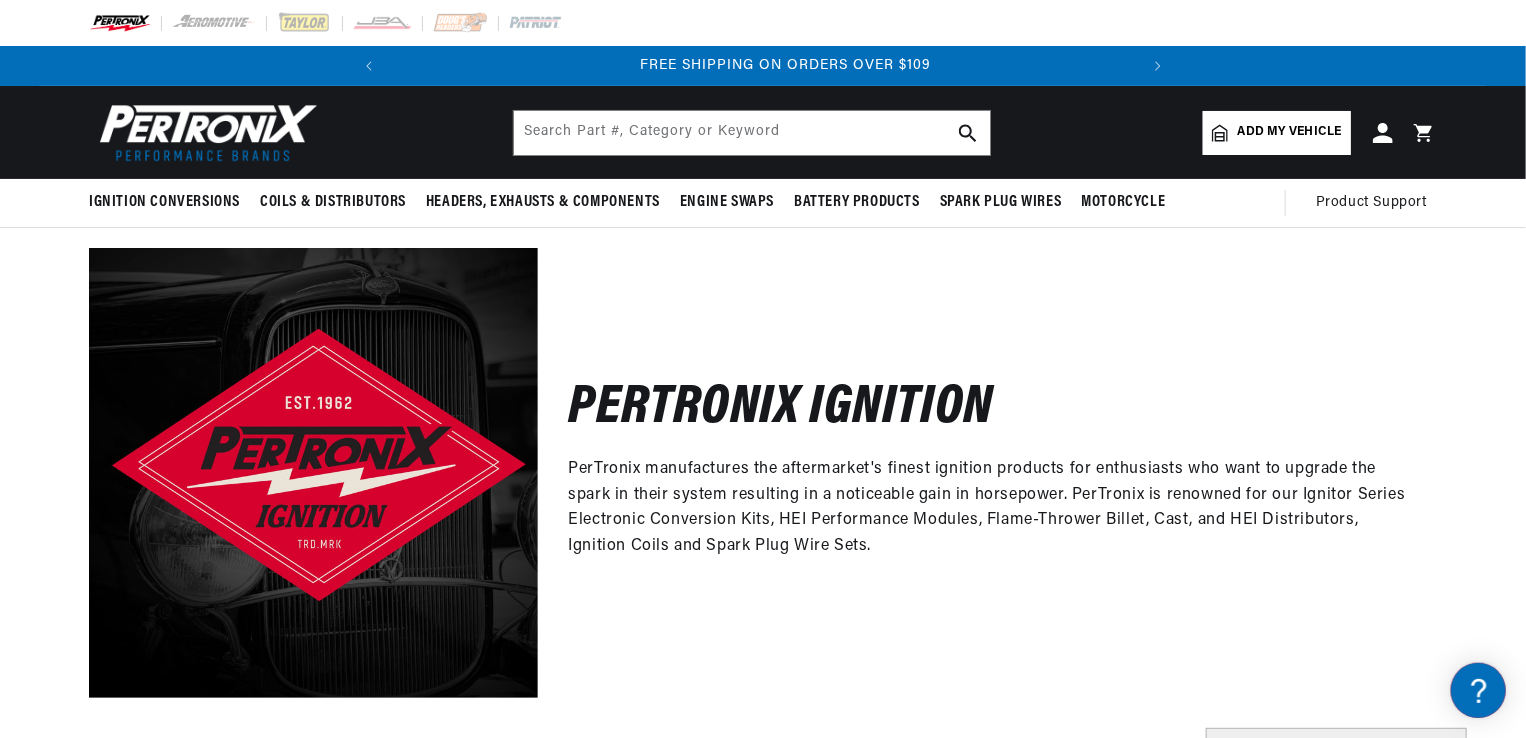 scroll, scrollTop: 0, scrollLeft: 746, axis: horizontal 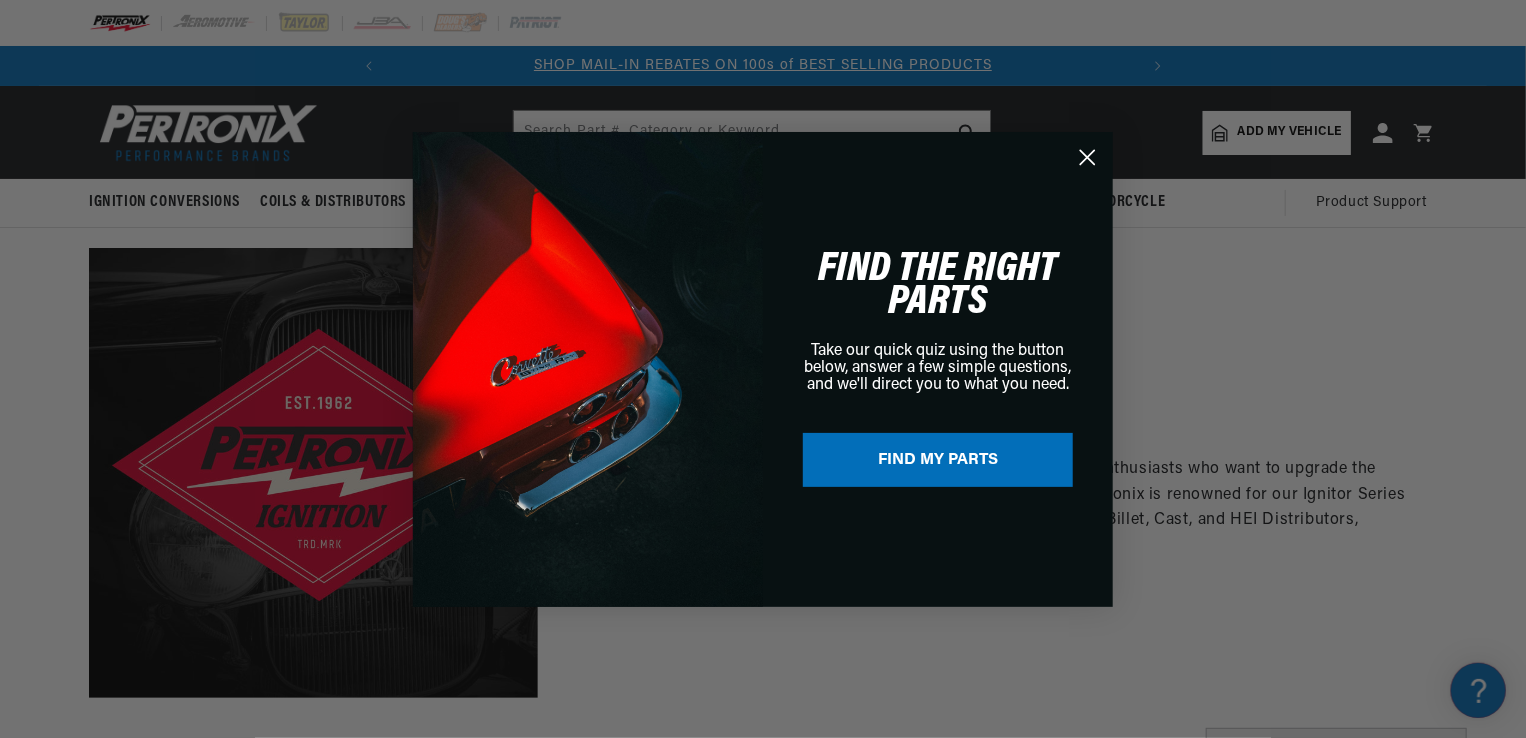 click 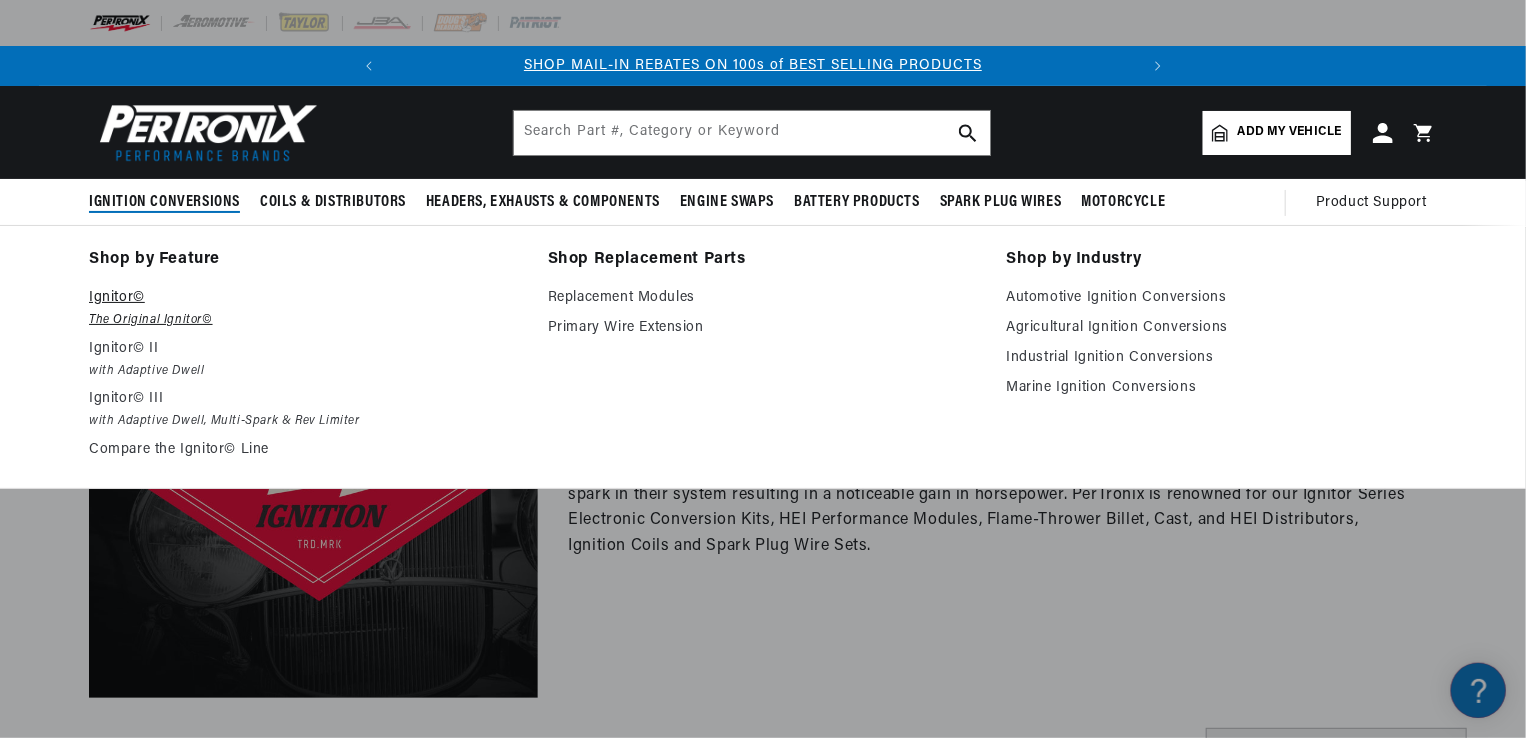 scroll, scrollTop: 0, scrollLeft: 0, axis: both 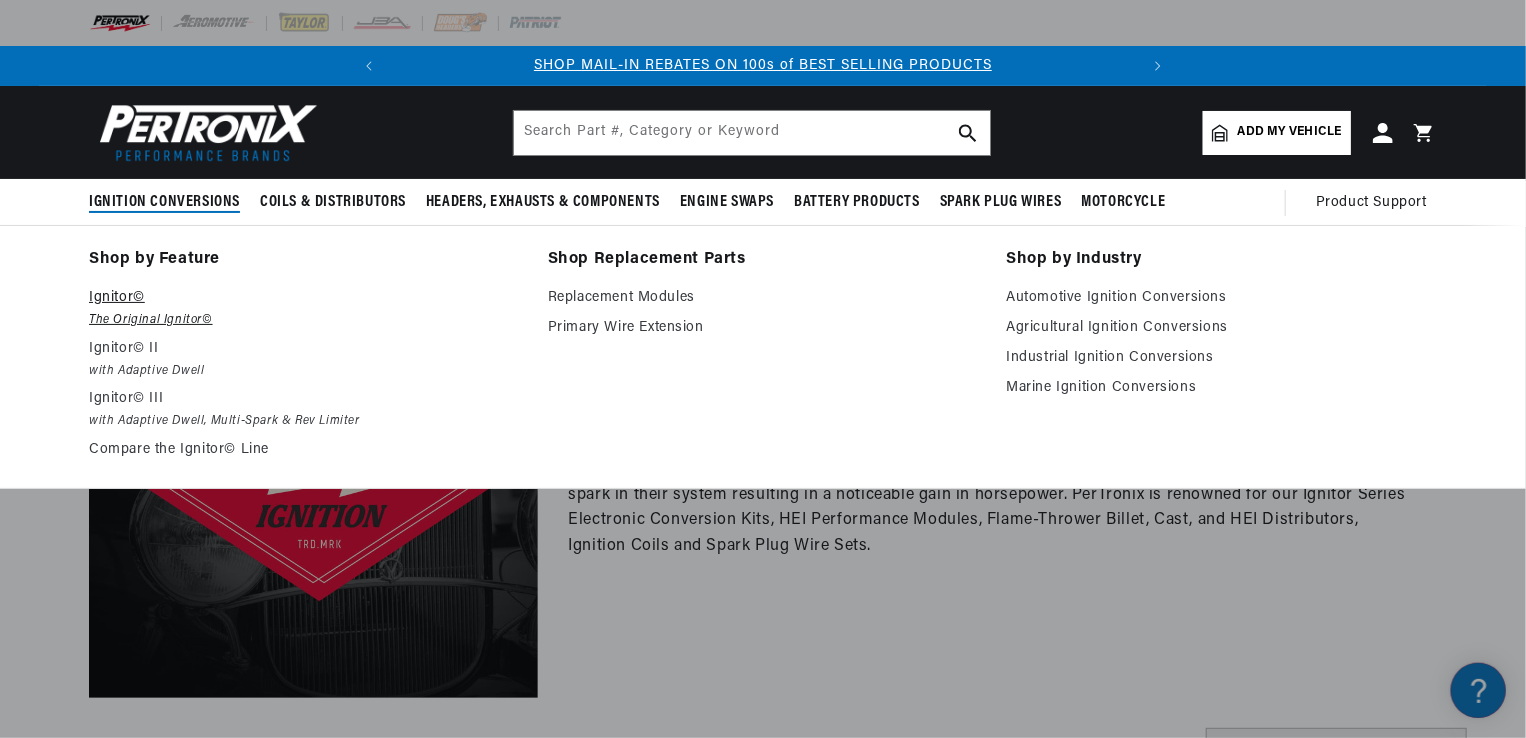 click on "Ignitor©" at bounding box center [304, 298] 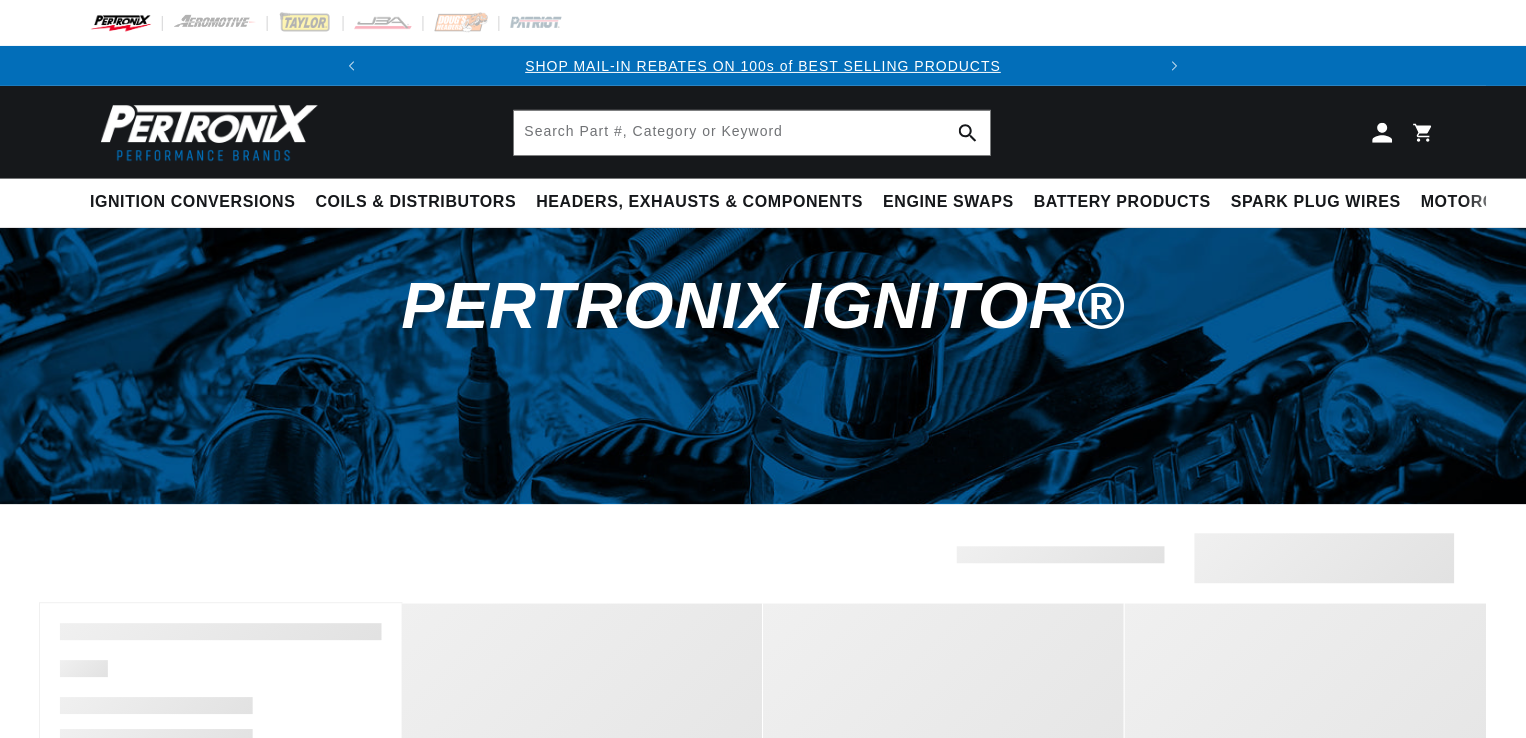 scroll, scrollTop: 0, scrollLeft: 0, axis: both 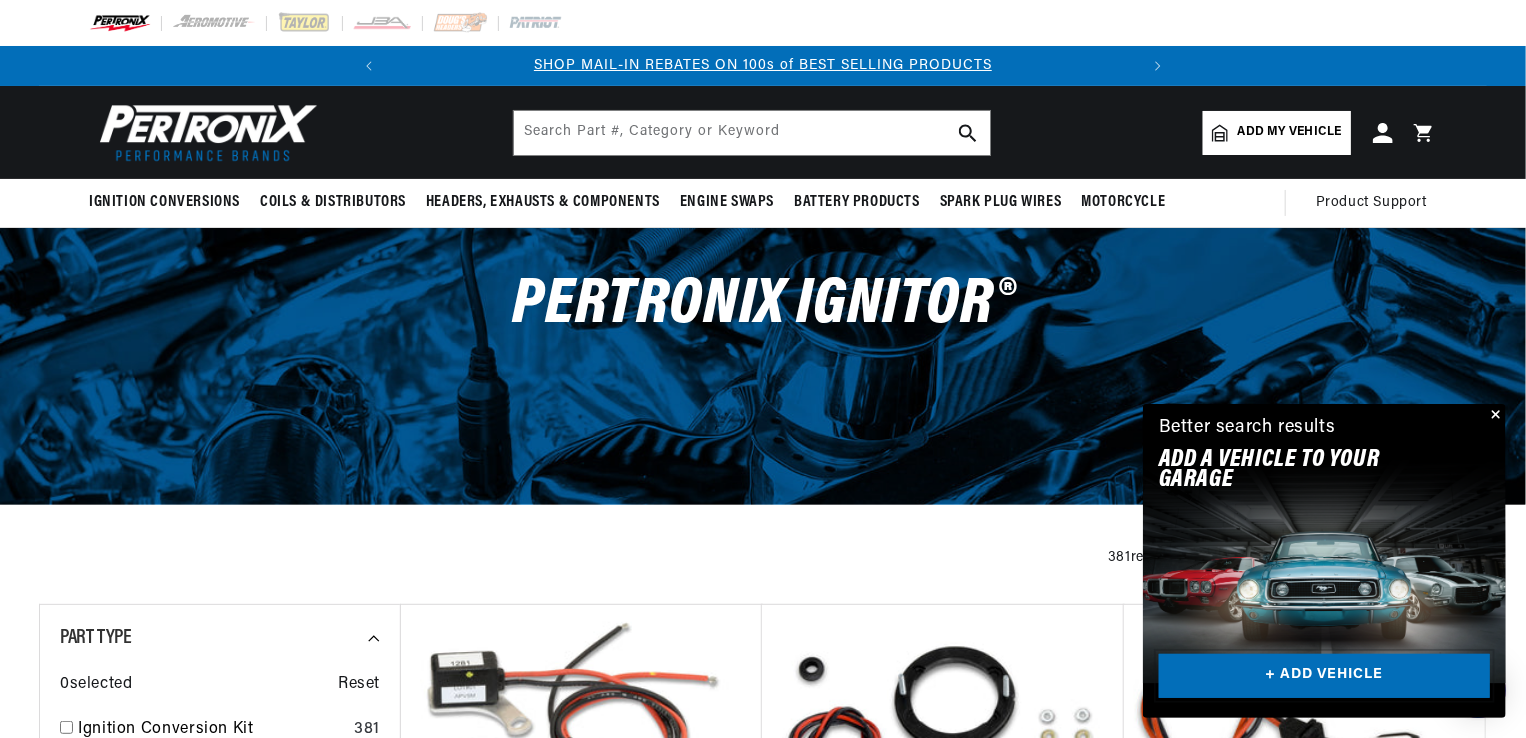 click on "+ ADD VEHICLE" at bounding box center (1324, 676) 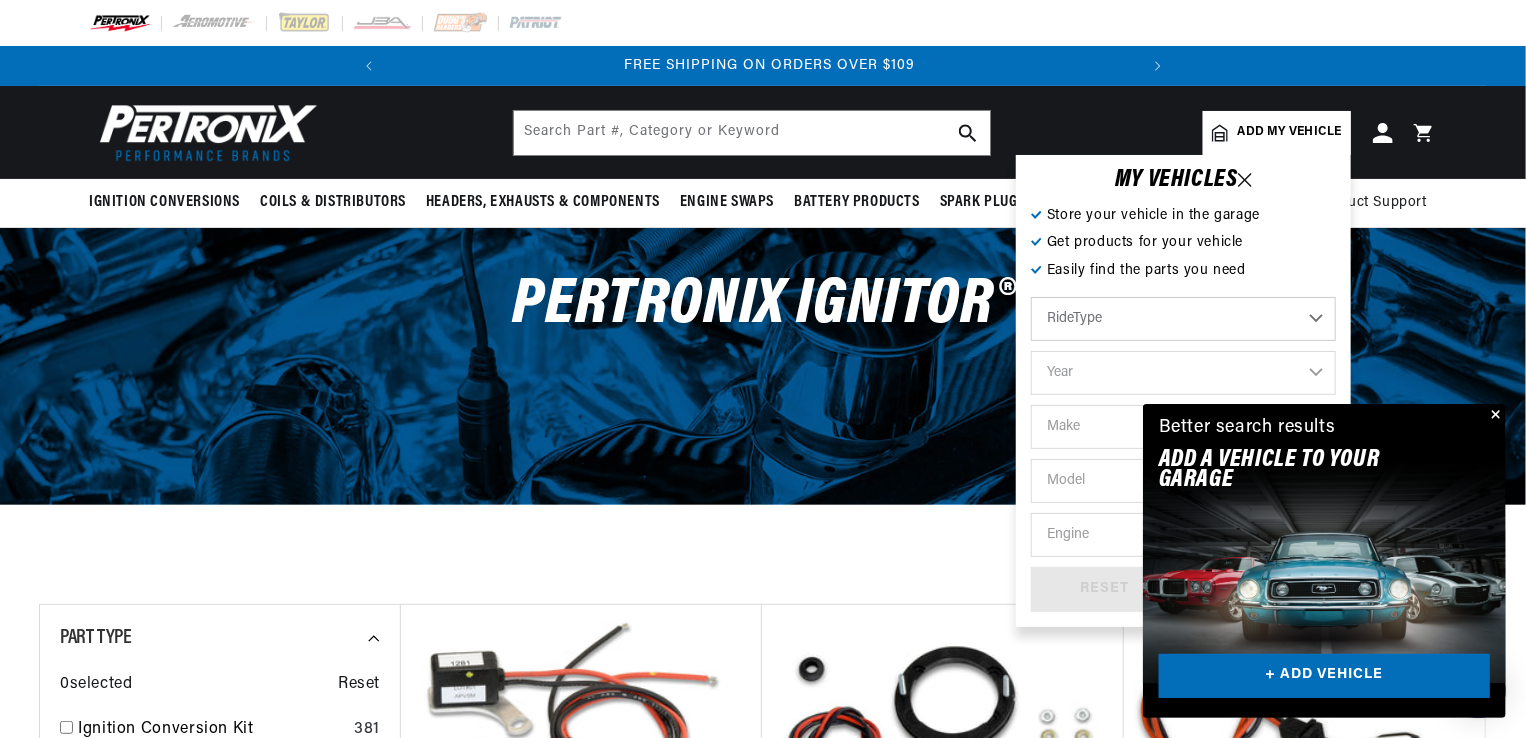 scroll, scrollTop: 0, scrollLeft: 746, axis: horizontal 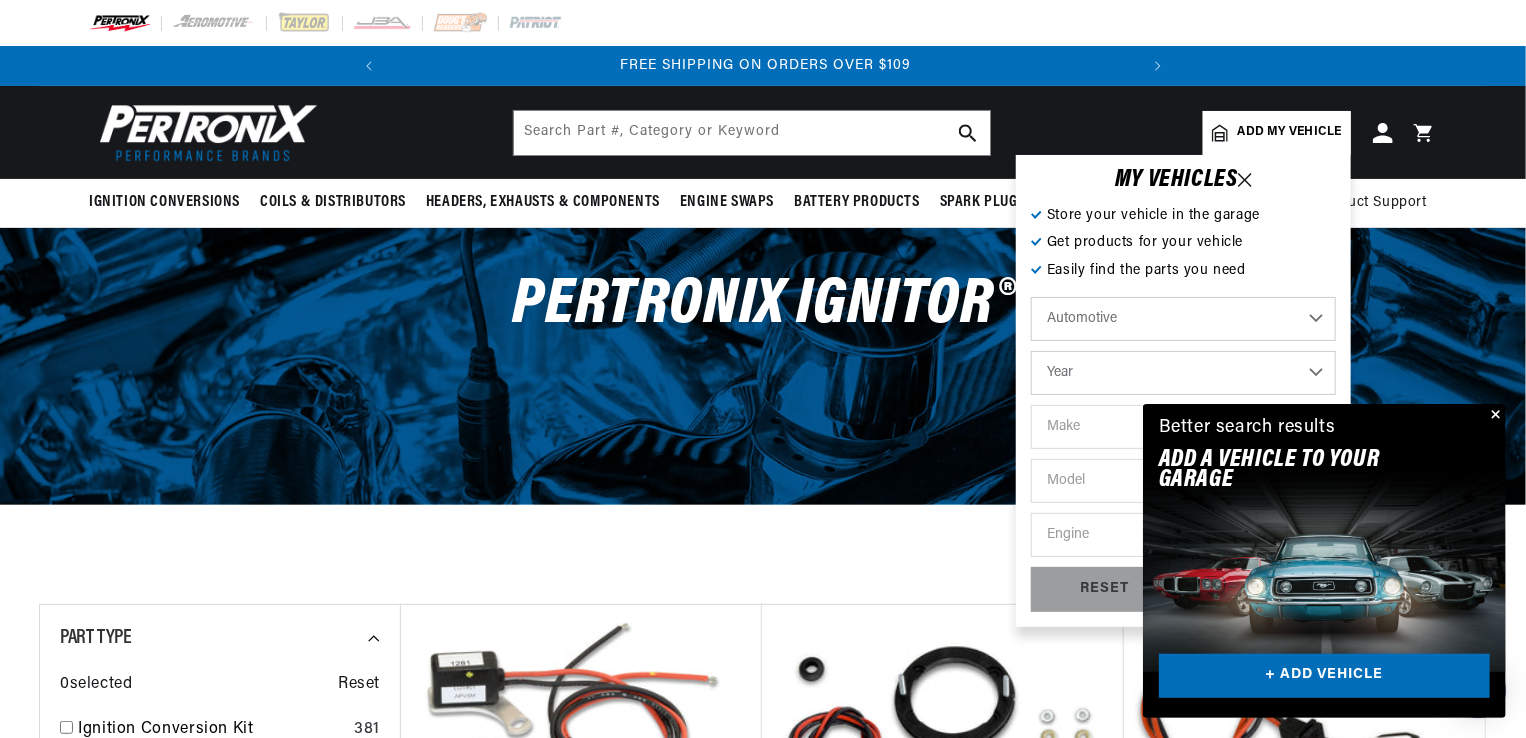 click on "Year
2022
2021
2020
2019
2018
2017
2016
2015
2014
2013
2012
2011
2010
2009
2008
2007
2006
2005
2004
2003
2002
2001
2000
1999
1998
1997
1996
1995
1994
1993
1992
1991
1990
1989
1988
1987
1986 1985" at bounding box center [1183, 373] 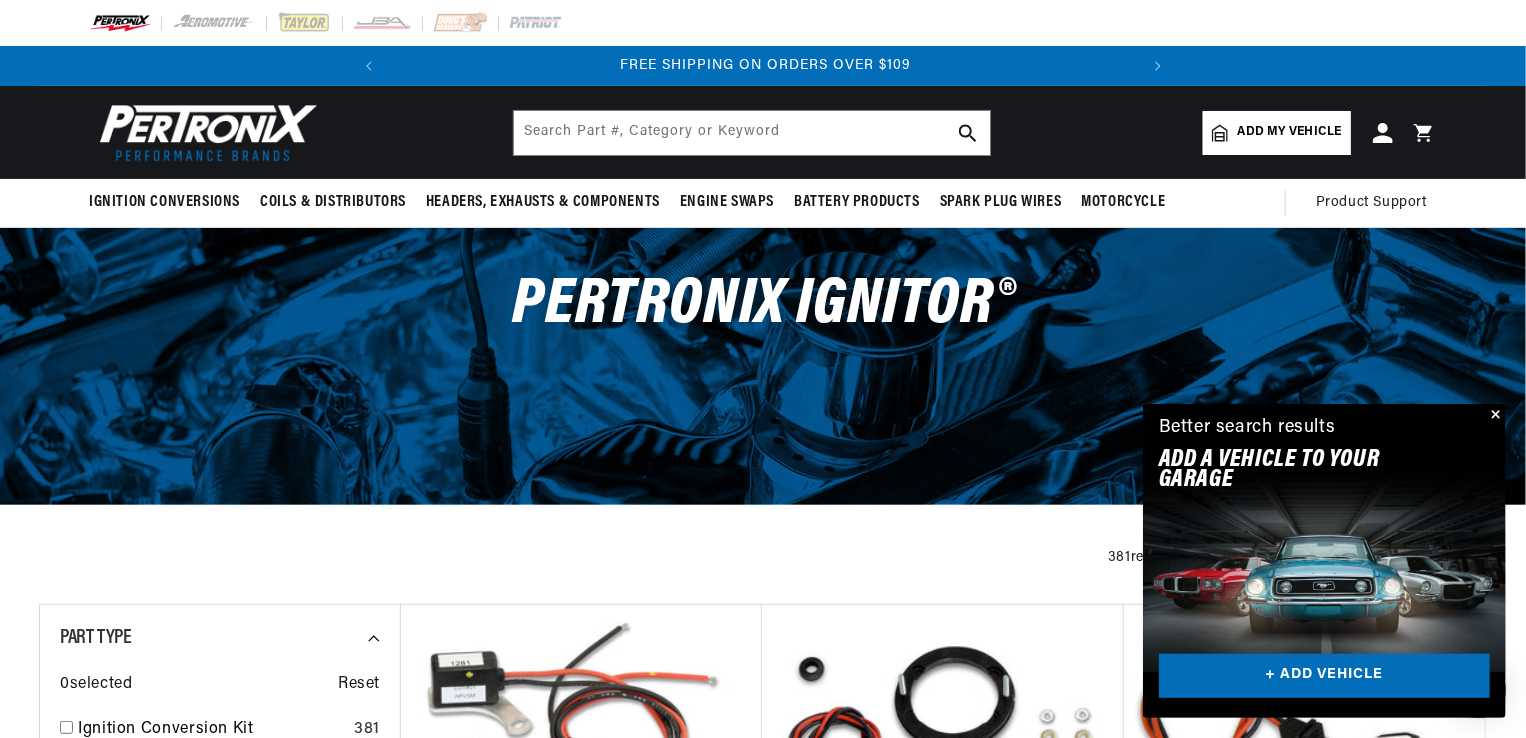 click at bounding box center [1494, 416] 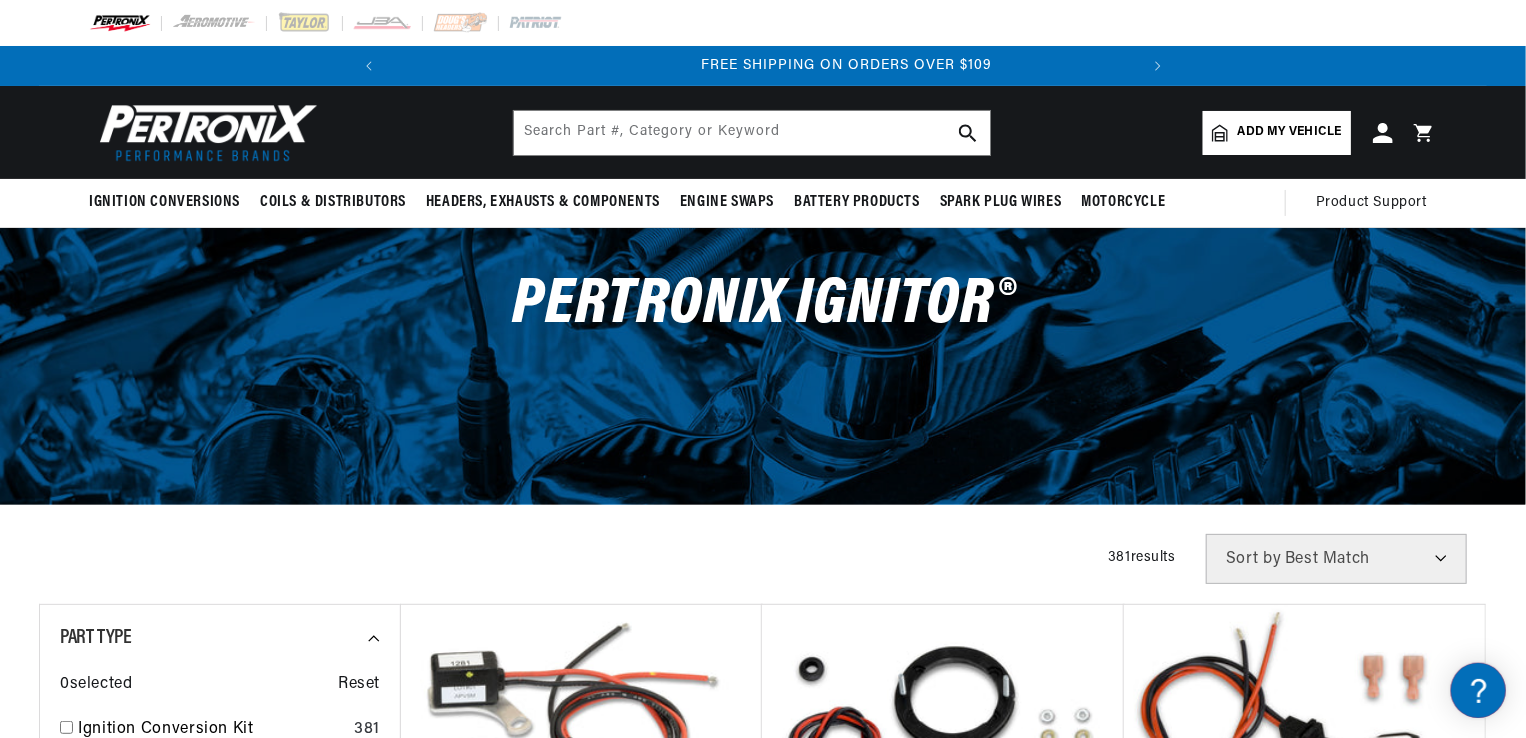 scroll, scrollTop: 0, scrollLeft: 185, axis: horizontal 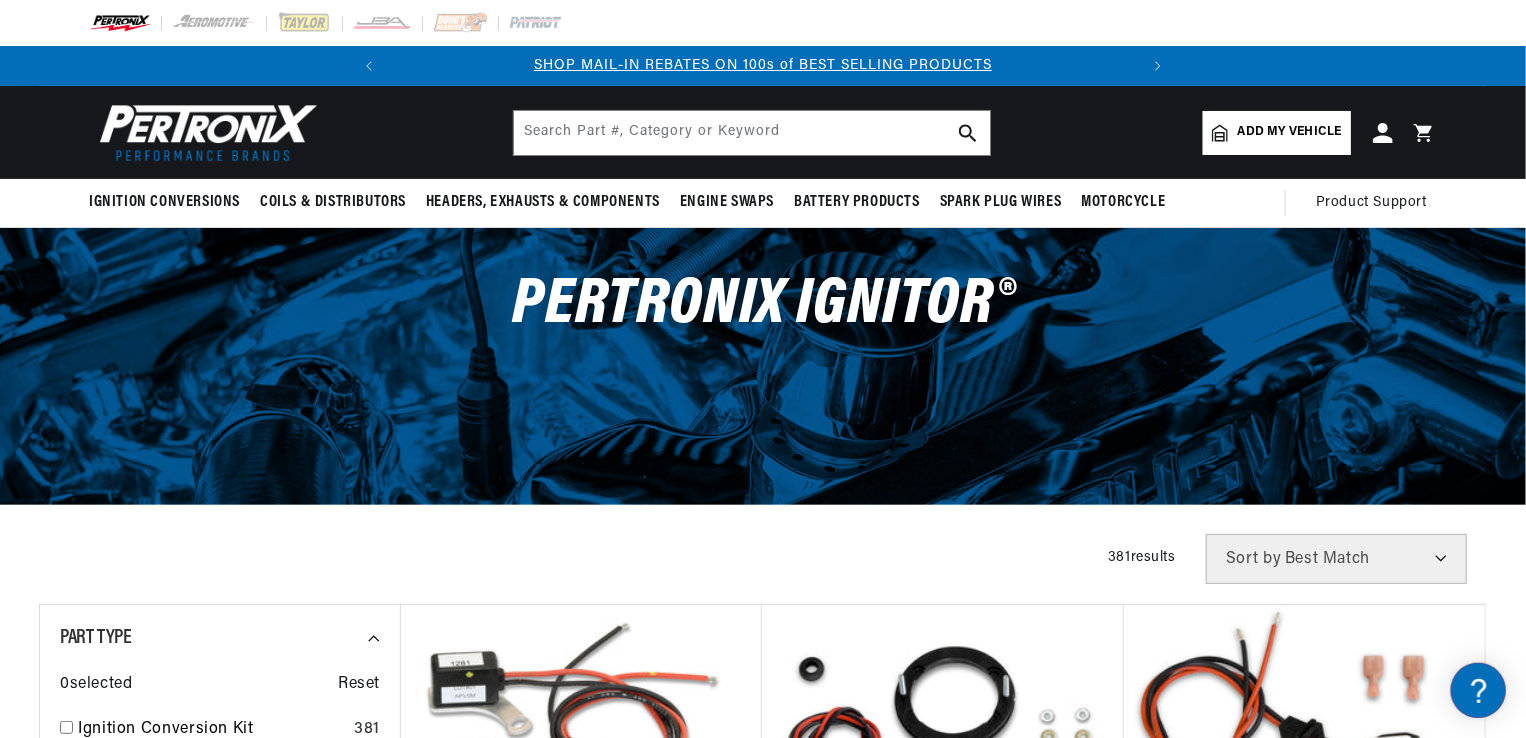 click on "Add my vehicle" at bounding box center (1290, 132) 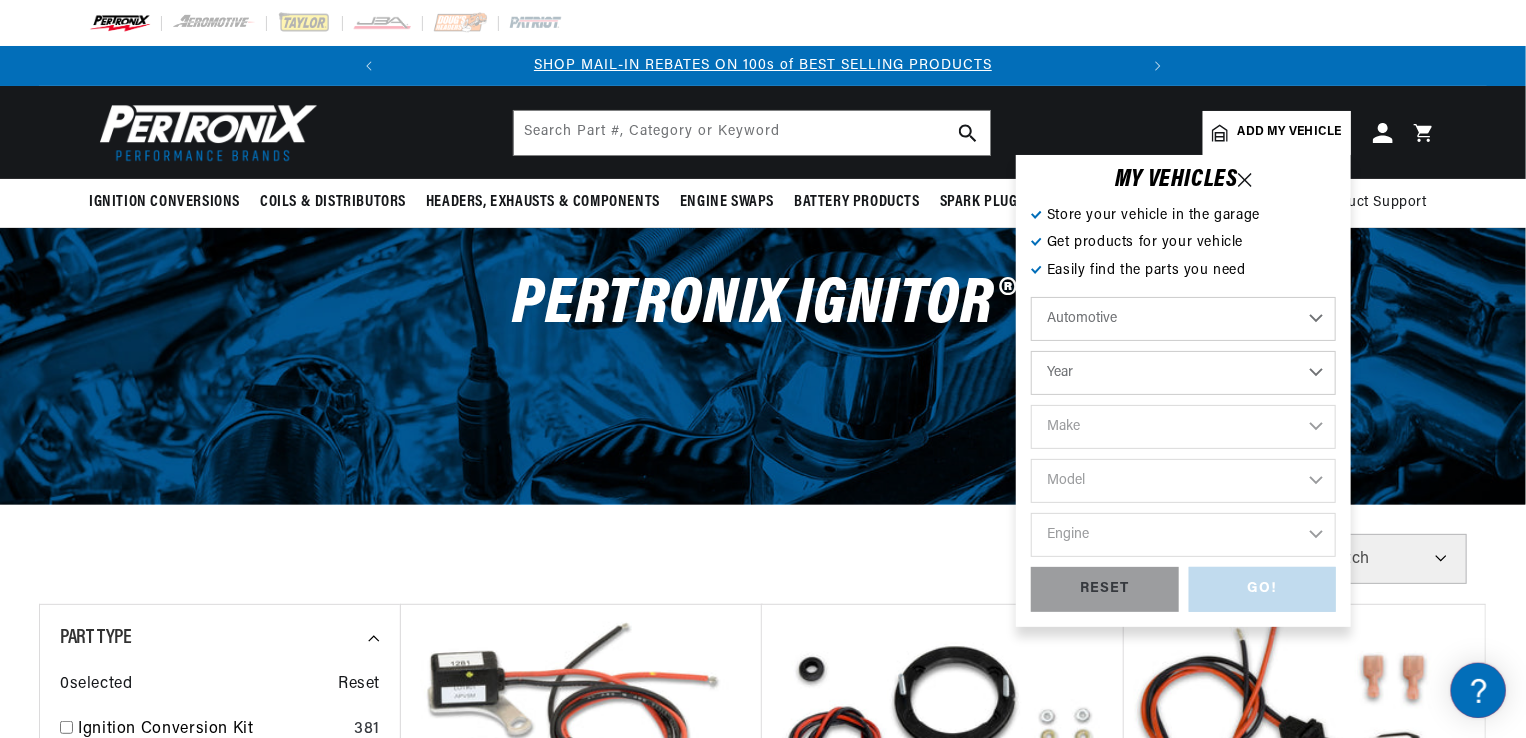 click on "Year
2022
2021
2020
2019
2018
2017
2016
2015
2014
2013
2012
2011
2010
2009
2008
2007
2006
2005
2004
2003
2002
2001
2000
1999
1998
1997
1996
1995
1994
1993
1992
1991
1990
1989
1988
1987
1986 1985" at bounding box center [1183, 373] 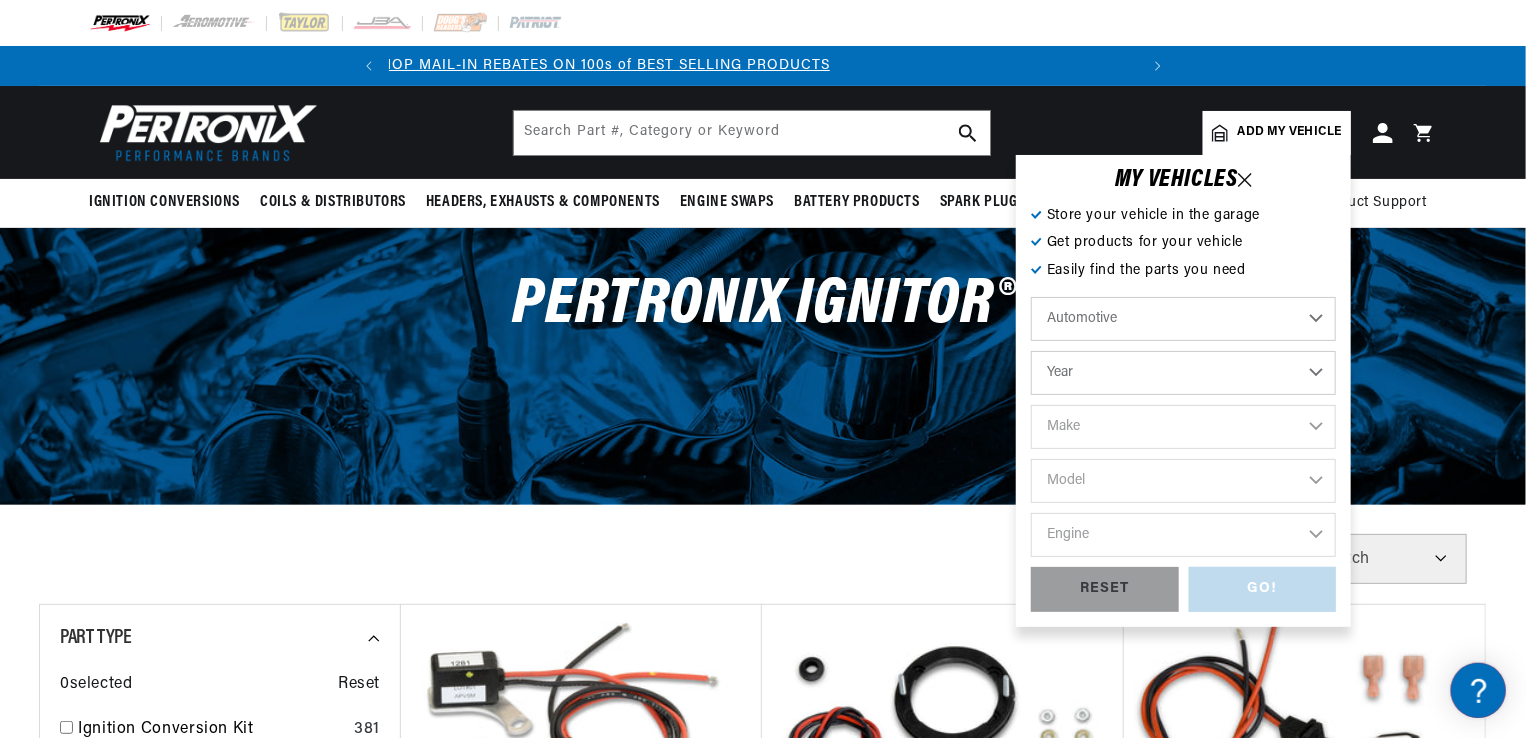select on "2005" 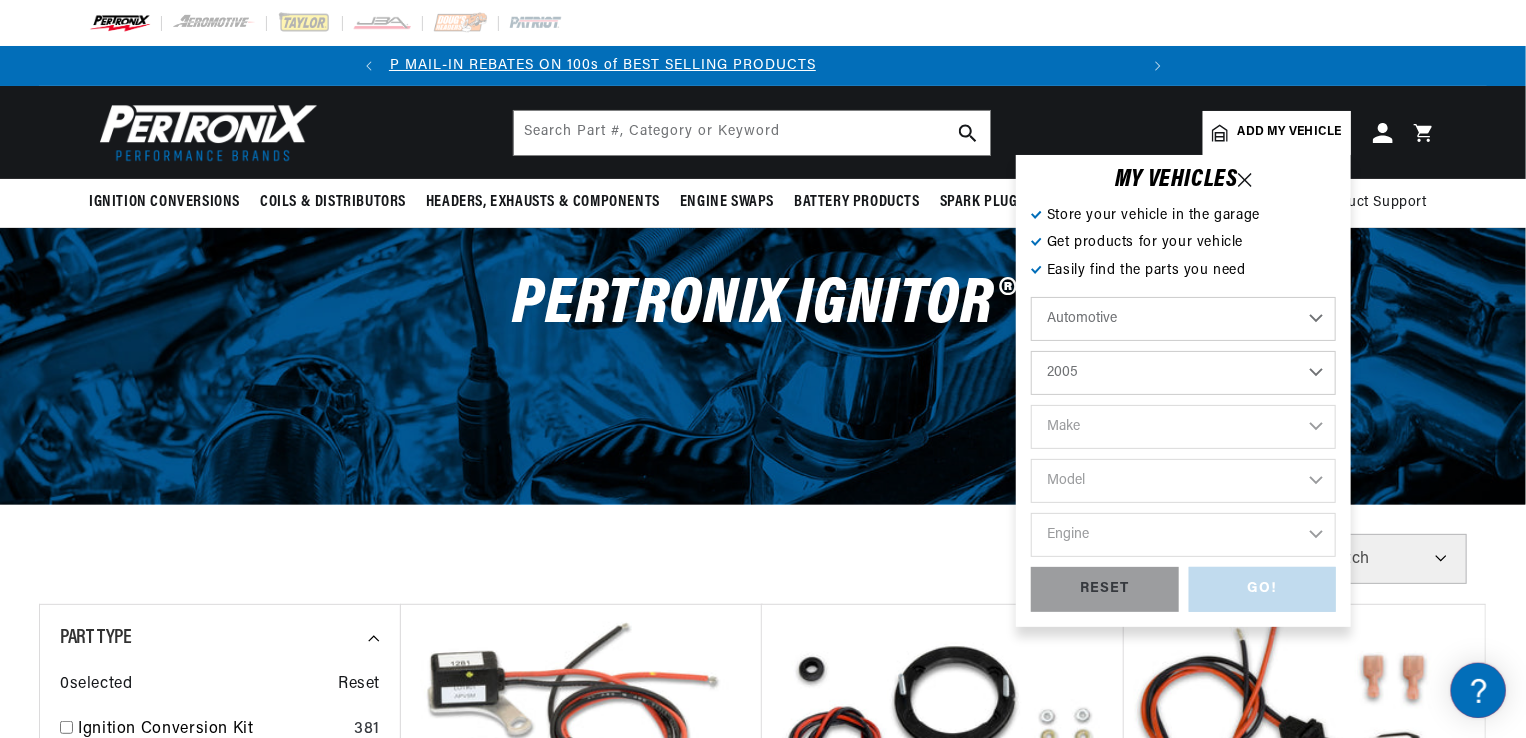 click on "Year
2022
2021
2020
2019
2018
2017
2016
2015
2014
2013
2012
2011
2010
2009
2008
2007
2006
2005
2004
2003
2002
2001
2000
1999
1998
1997
1996
1995
1994
1993
1992
1991
1990
1989
1988
1987
1986 1985" at bounding box center (1183, 373) 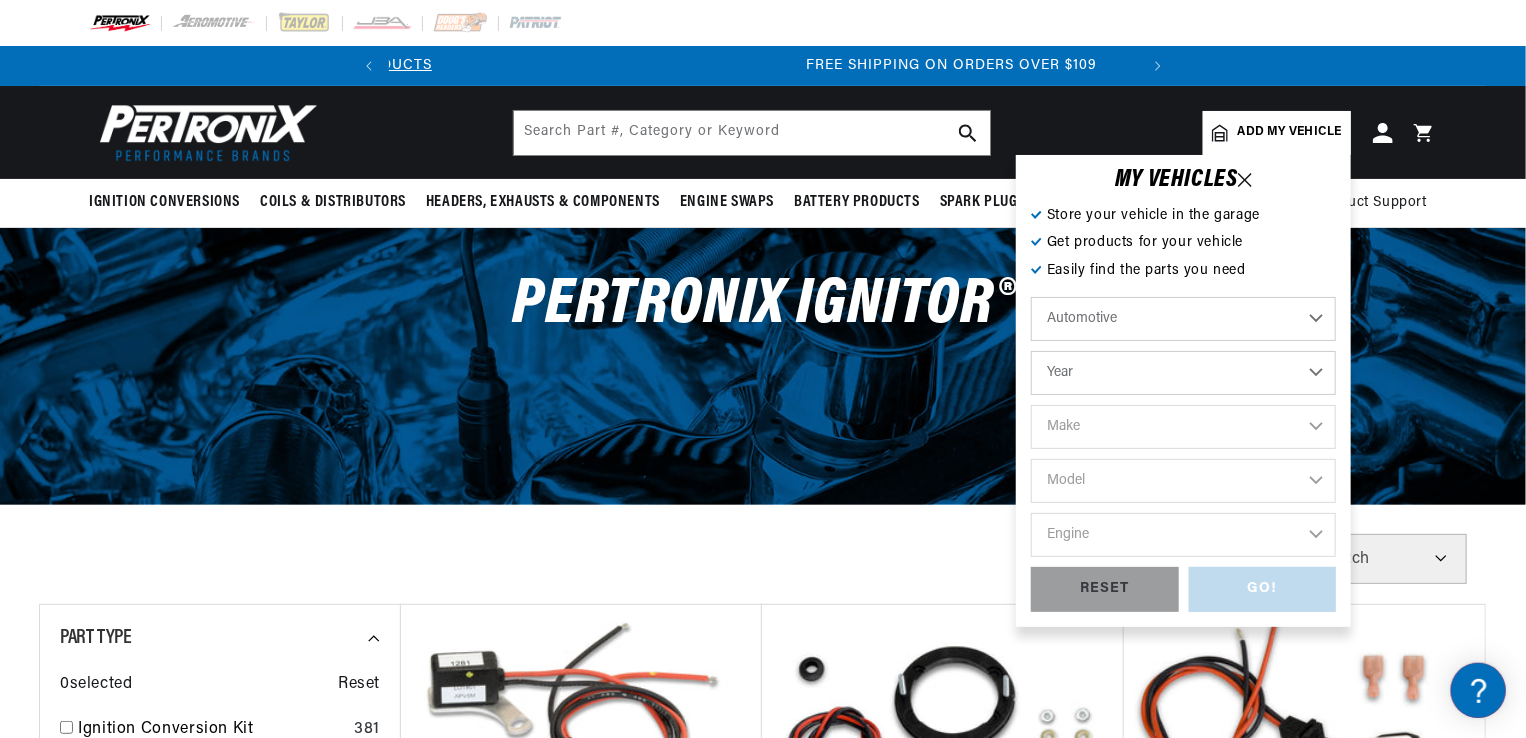 select on "2005" 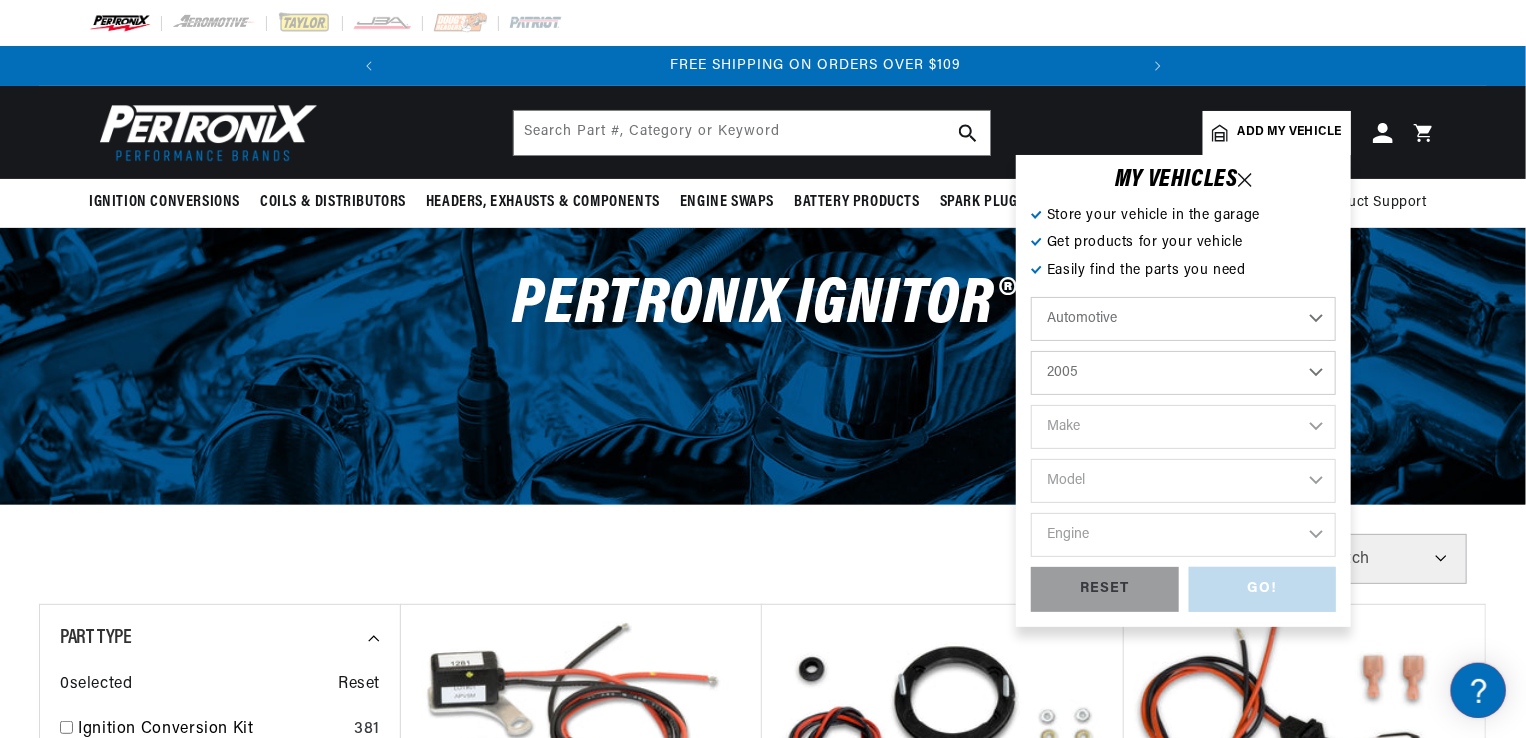 scroll, scrollTop: 0, scrollLeft: 746, axis: horizontal 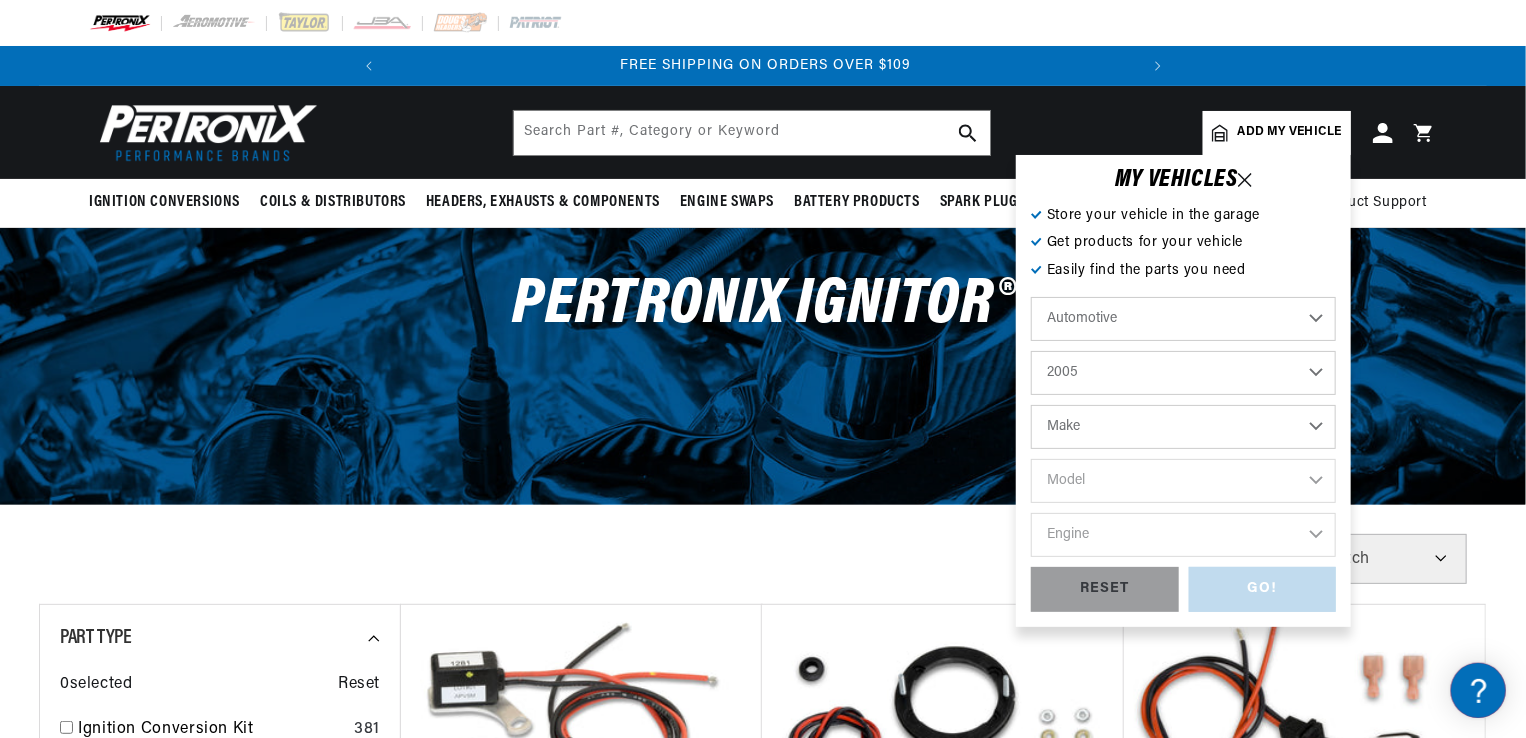 click on "2022
2021
2020
2019
2018
2017
2016
2015
2014
2013
2012
2011
2010
2009
2008
2007
2006
2005
2004
2003
2002
2001
2000
1999
1998
1997
1996
1995
1994
1993
1992
1991
1990
1989
1988
1987
1986
1985 1984" at bounding box center (1183, 373) 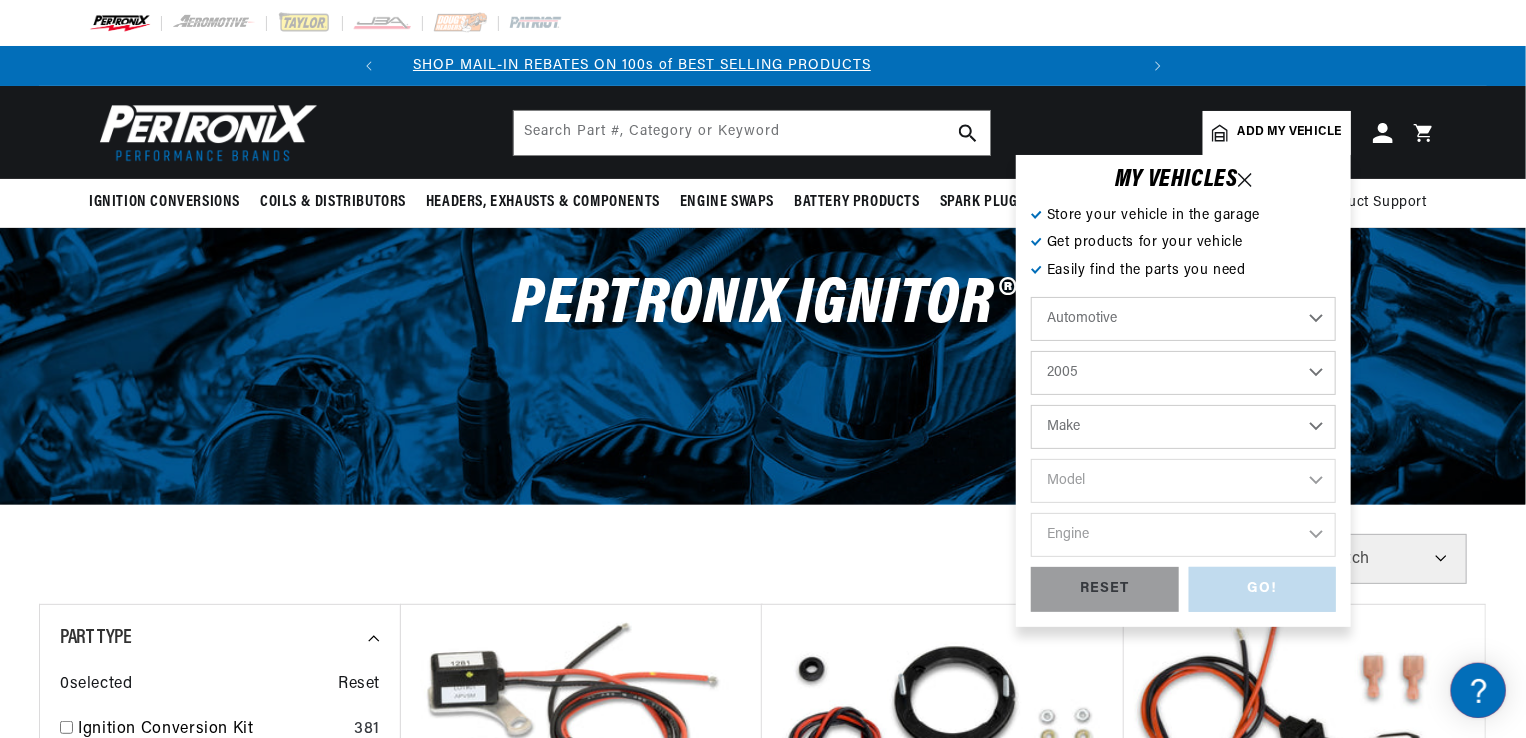 scroll, scrollTop: 0, scrollLeft: 0, axis: both 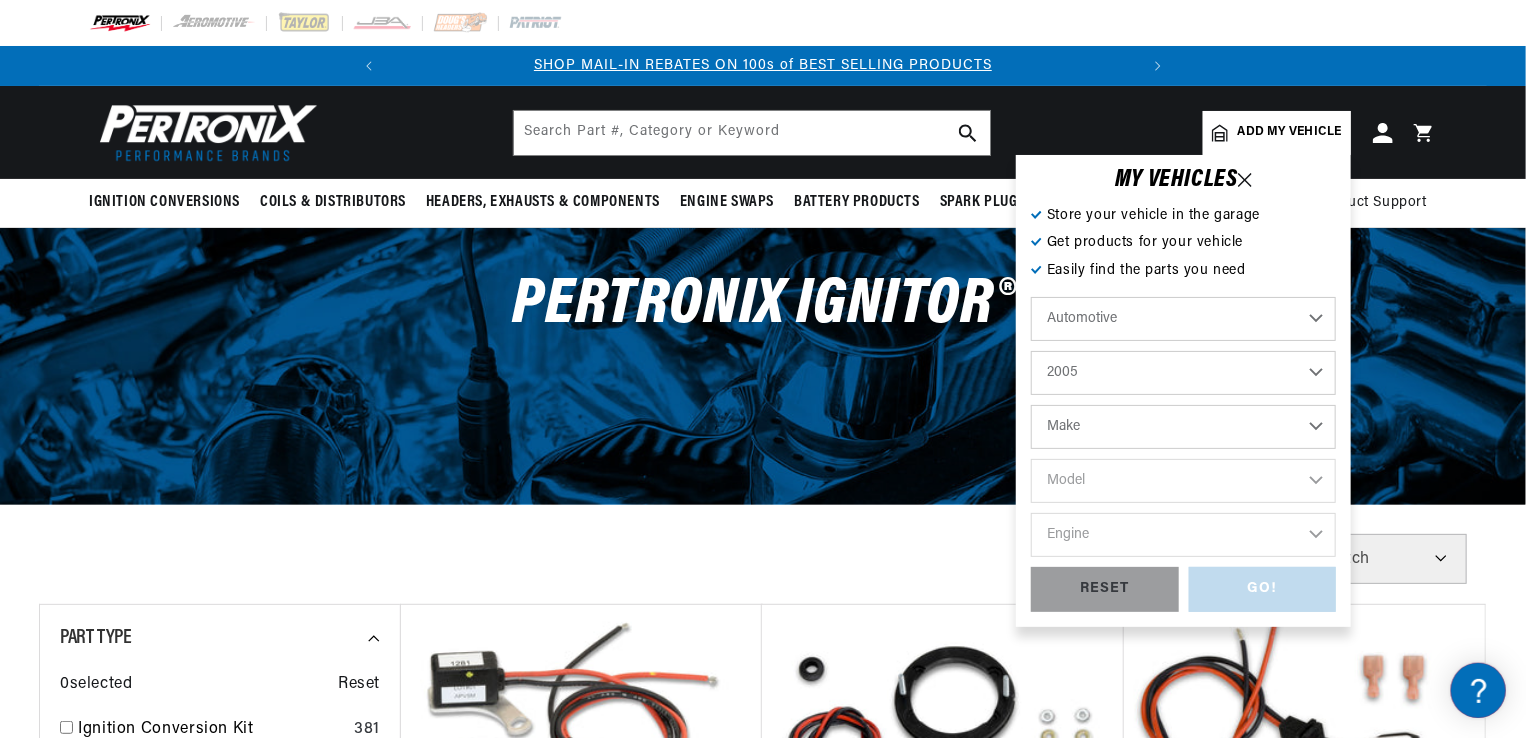 click on "2022
2021
2020
2019
2018
2017
2016
2015
2014
2013
2012
2011
2010
2009
2008
2007
2006
2005
2004
2003
2002
2001
2000
1999
1998
1997
1996
1995
1994
1993
1992
1991
1990
1989
1988
1987
1986
1985 1984" at bounding box center [1183, 373] 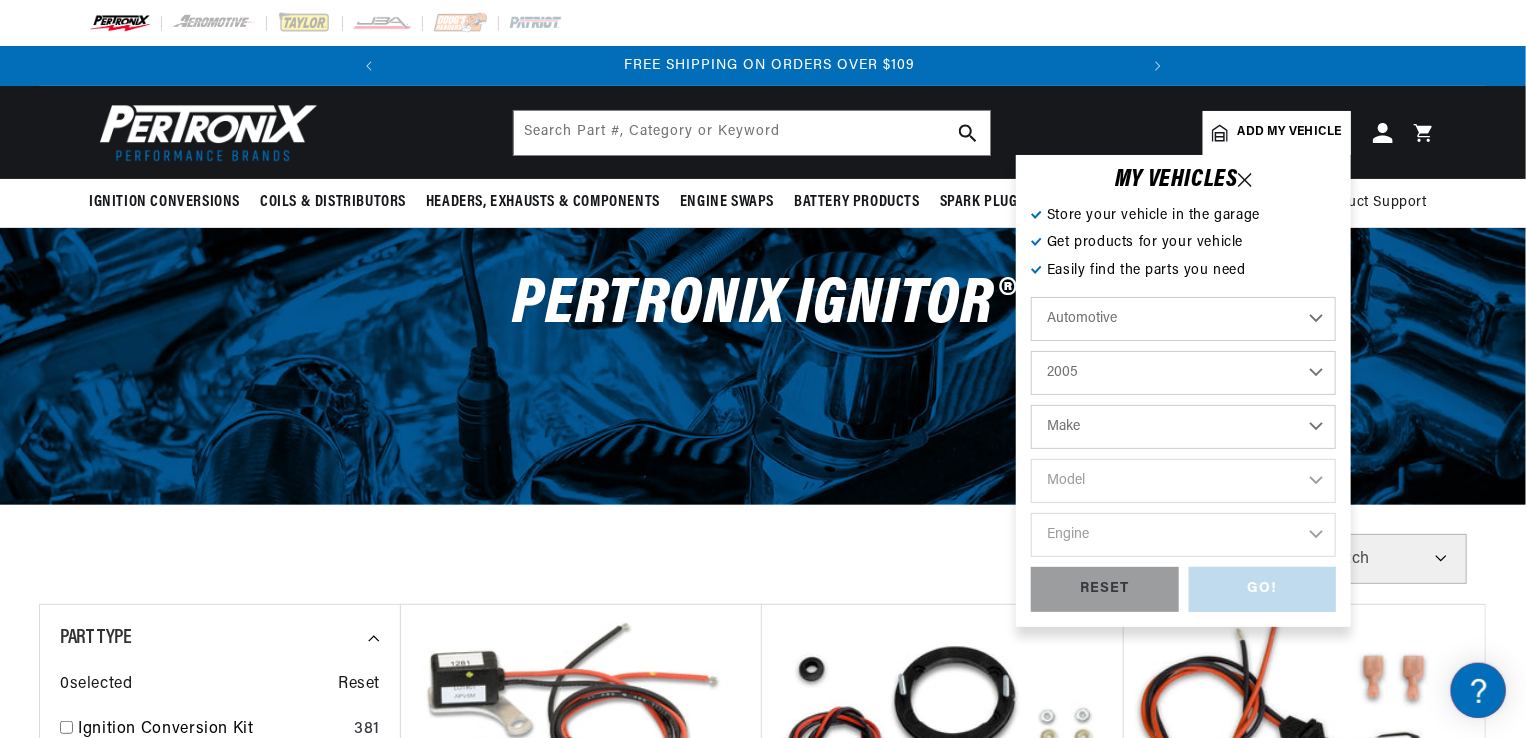 scroll, scrollTop: 0, scrollLeft: 746, axis: horizontal 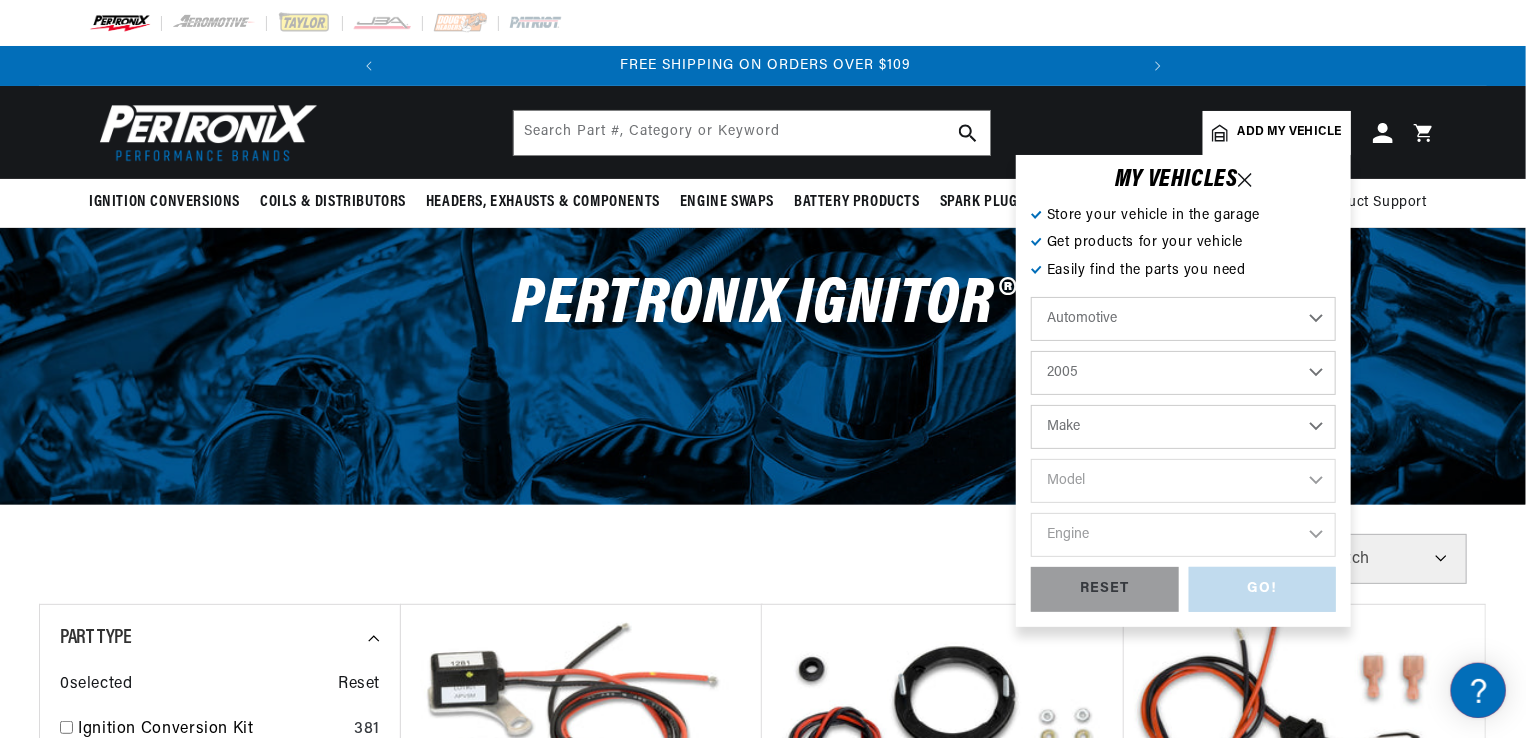 click on "Make
Buick
Cadillac
Chevrolet
Chrysler
Dodge
Ford
GMC
Hummer
Isuzu
Jeep
Lincoln
Mazda
Mercury
Mini
Nissan
Panoz
Pontiac
Saab
Saturn
Toyota" at bounding box center [1183, 427] 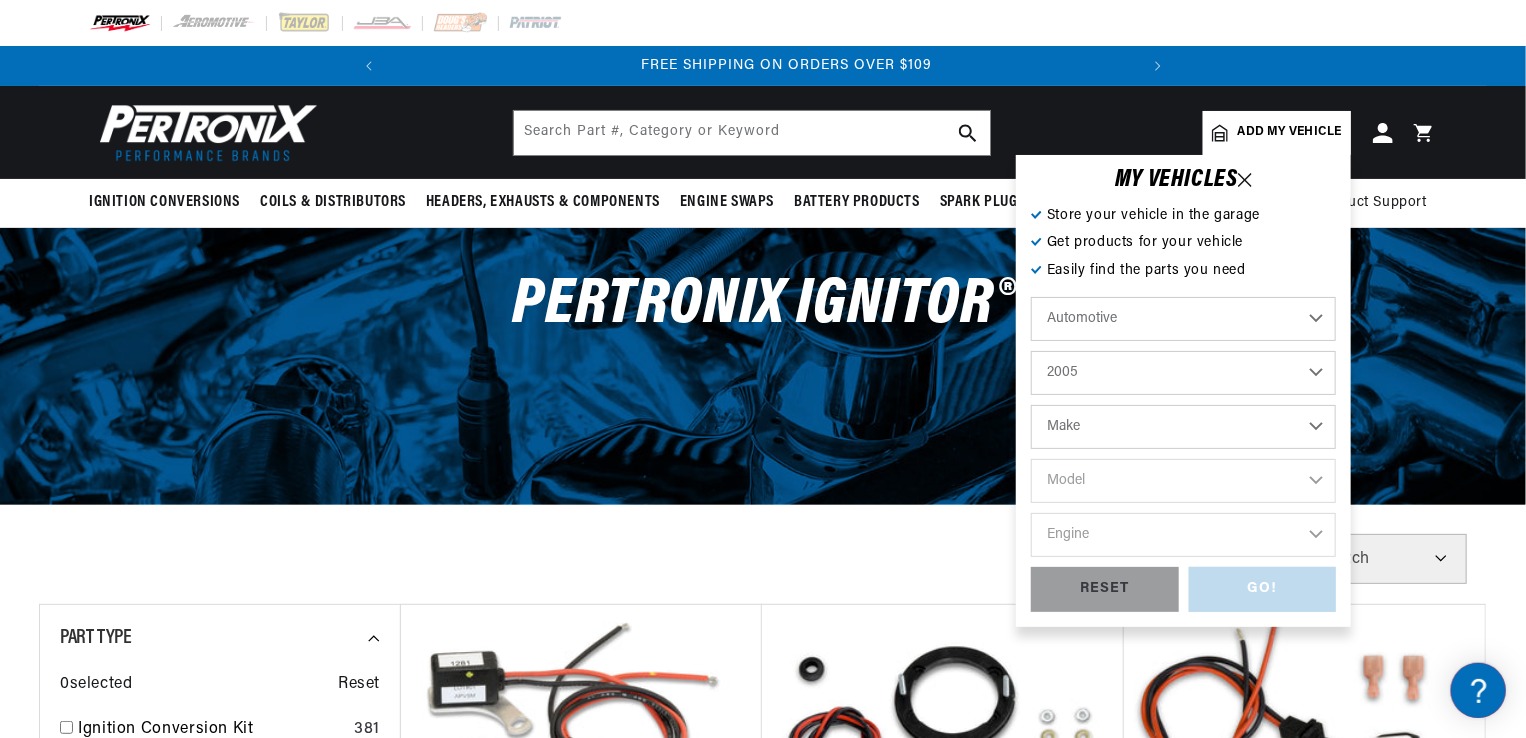 scroll, scrollTop: 0, scrollLeft: 746, axis: horizontal 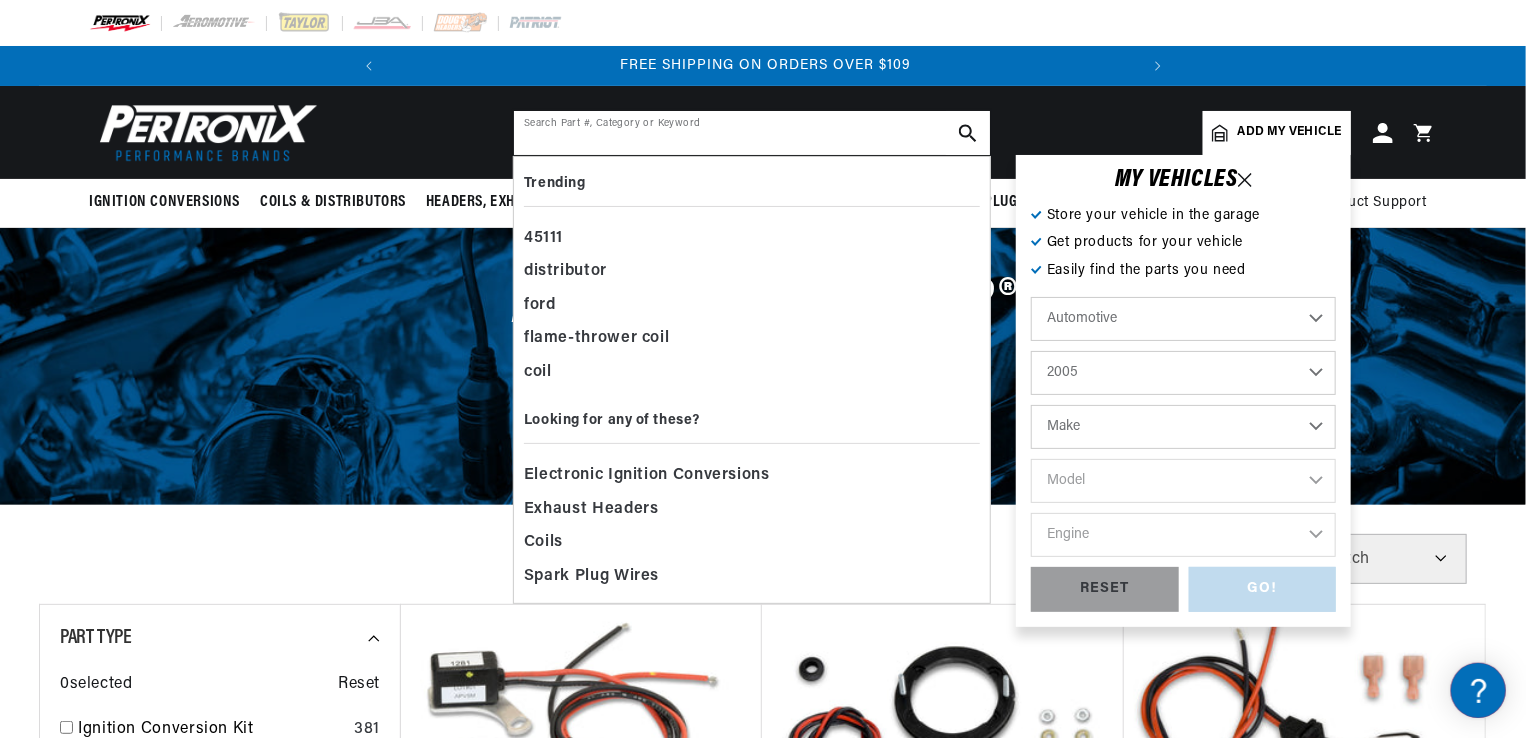drag, startPoint x: 810, startPoint y: 134, endPoint x: 810, endPoint y: 154, distance: 20 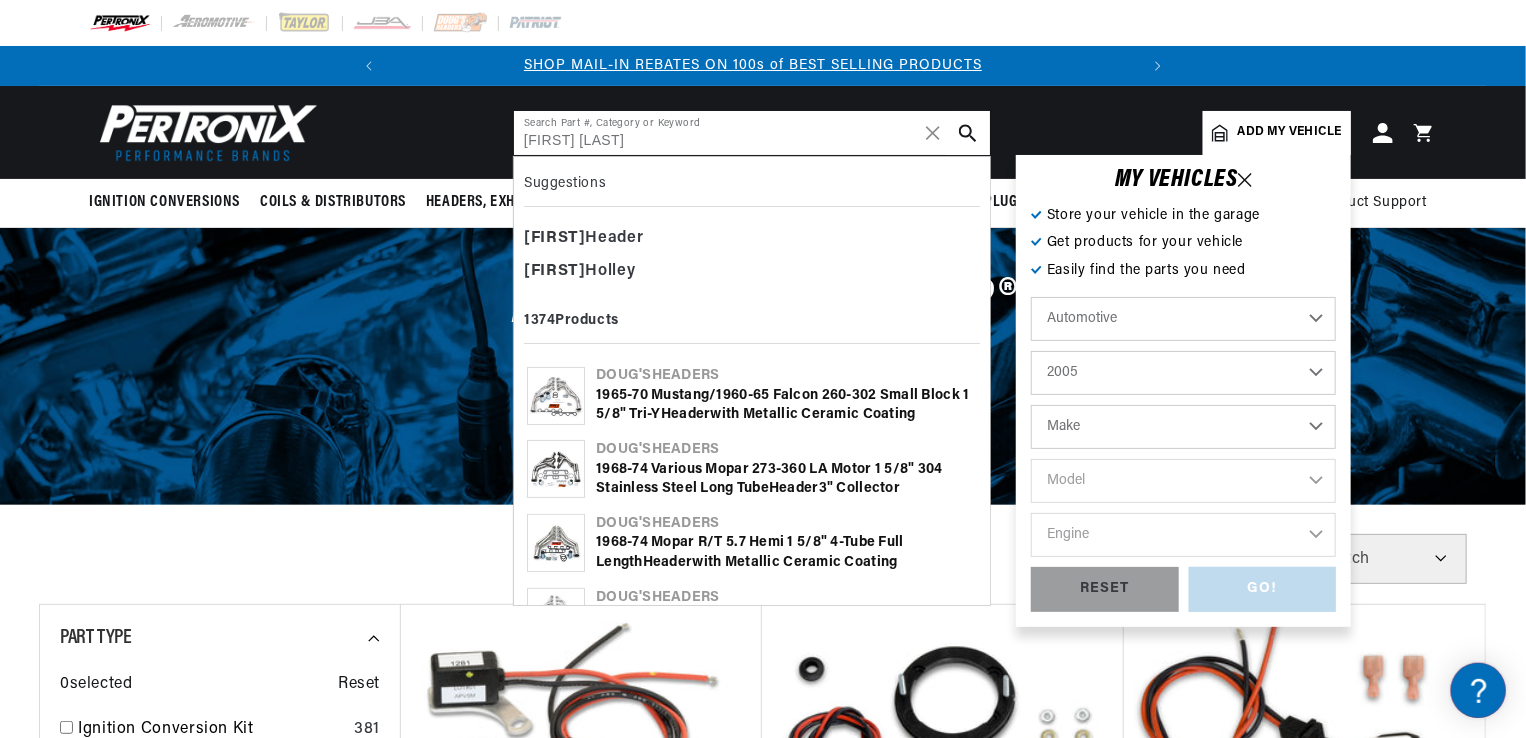 scroll, scrollTop: 0, scrollLeft: 0, axis: both 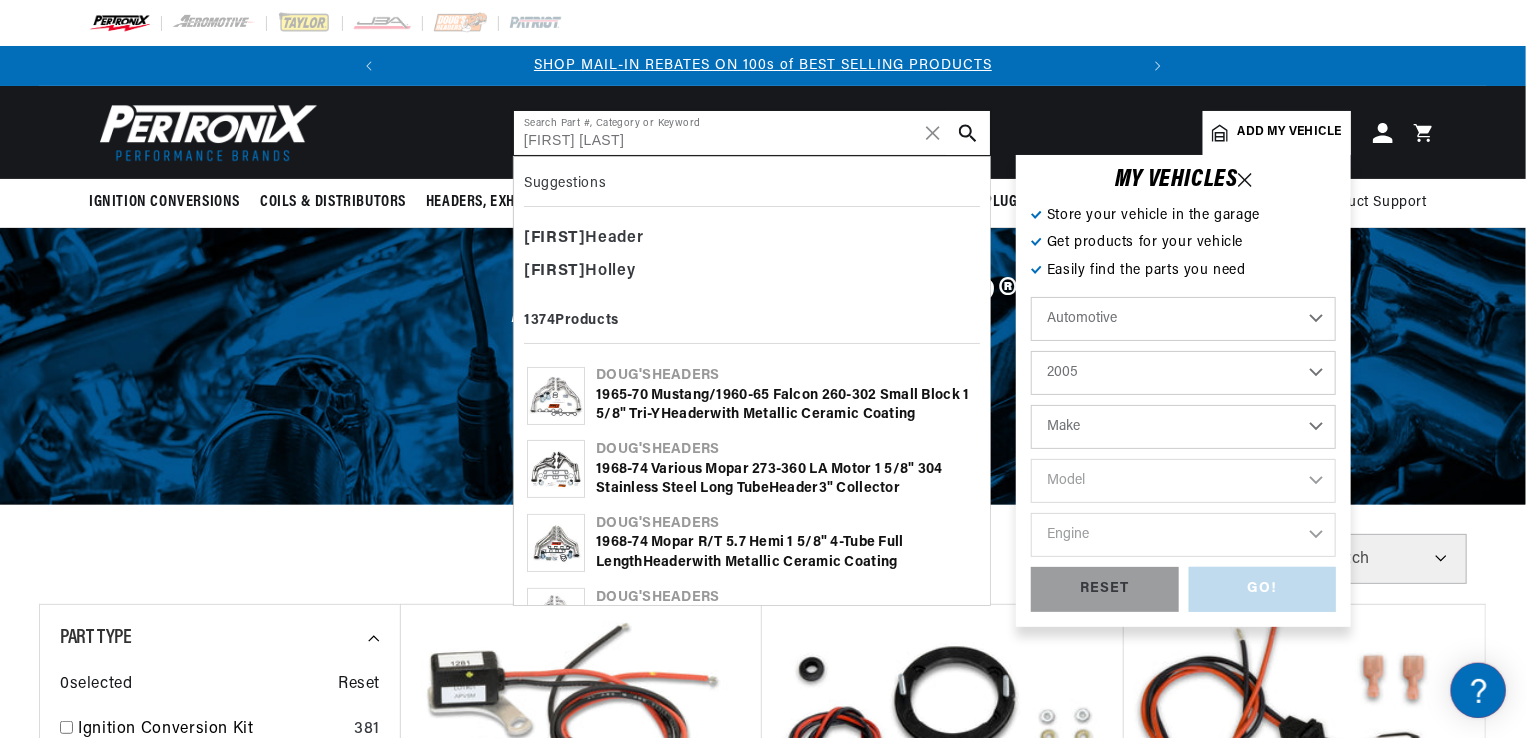 type on "Jensen Healey" 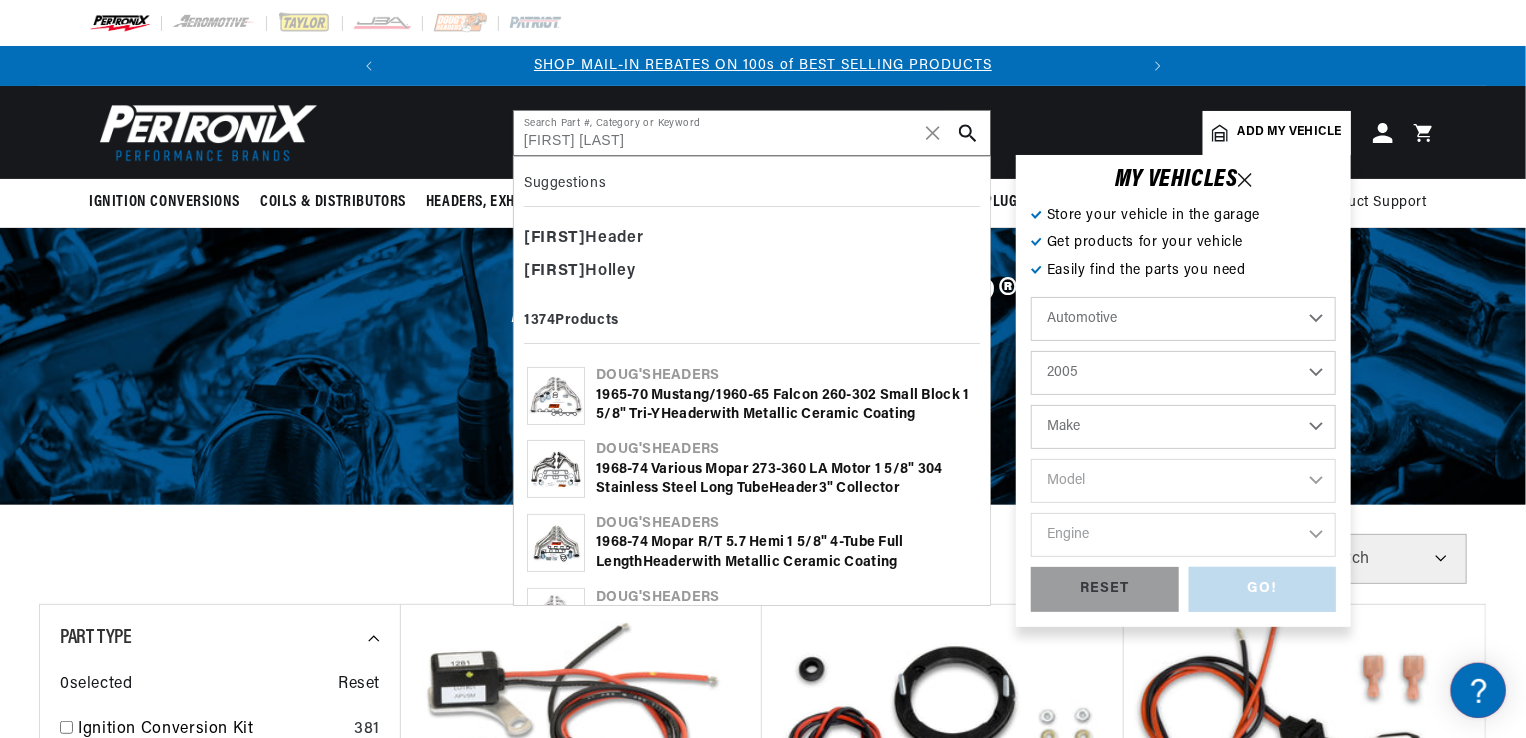 click at bounding box center (968, 133) 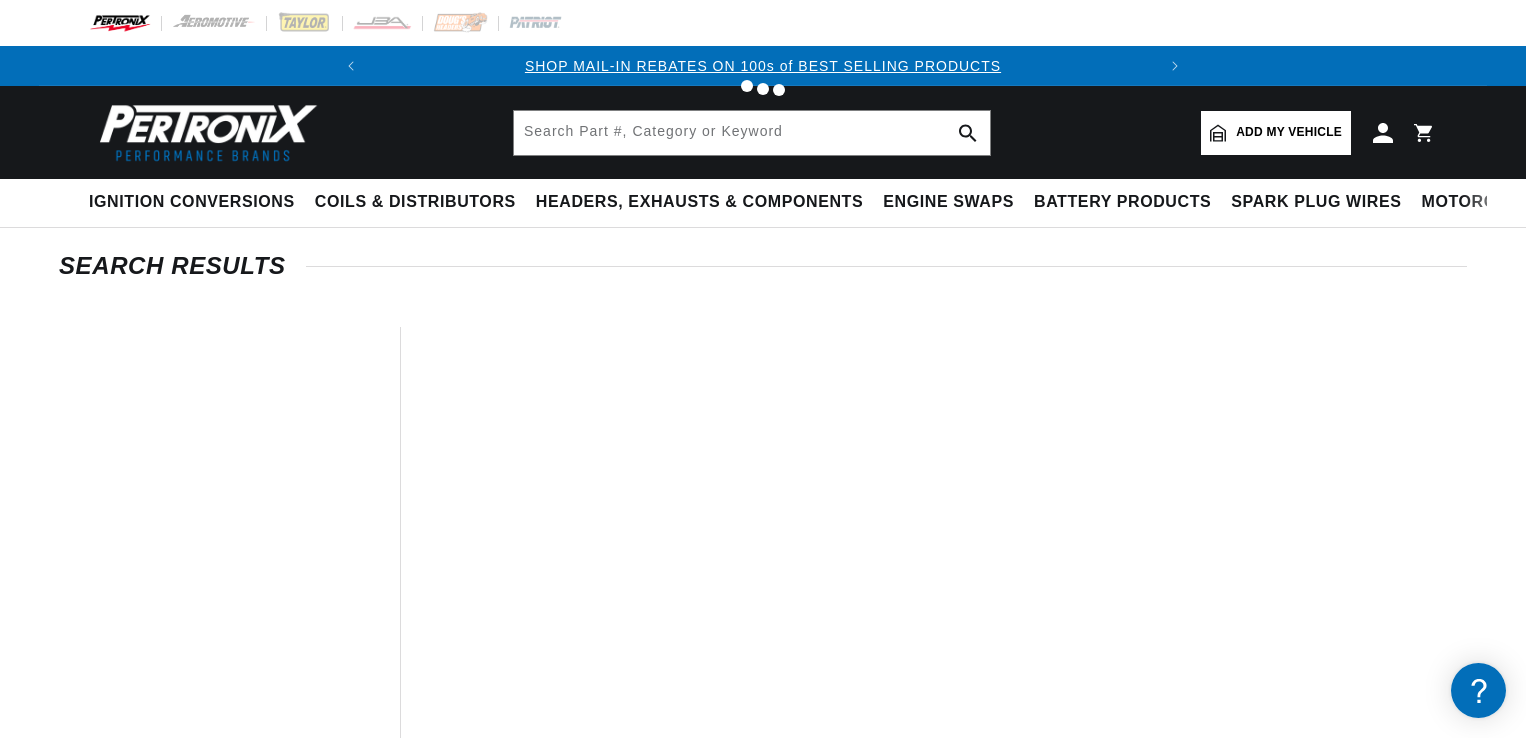 type on "Header" 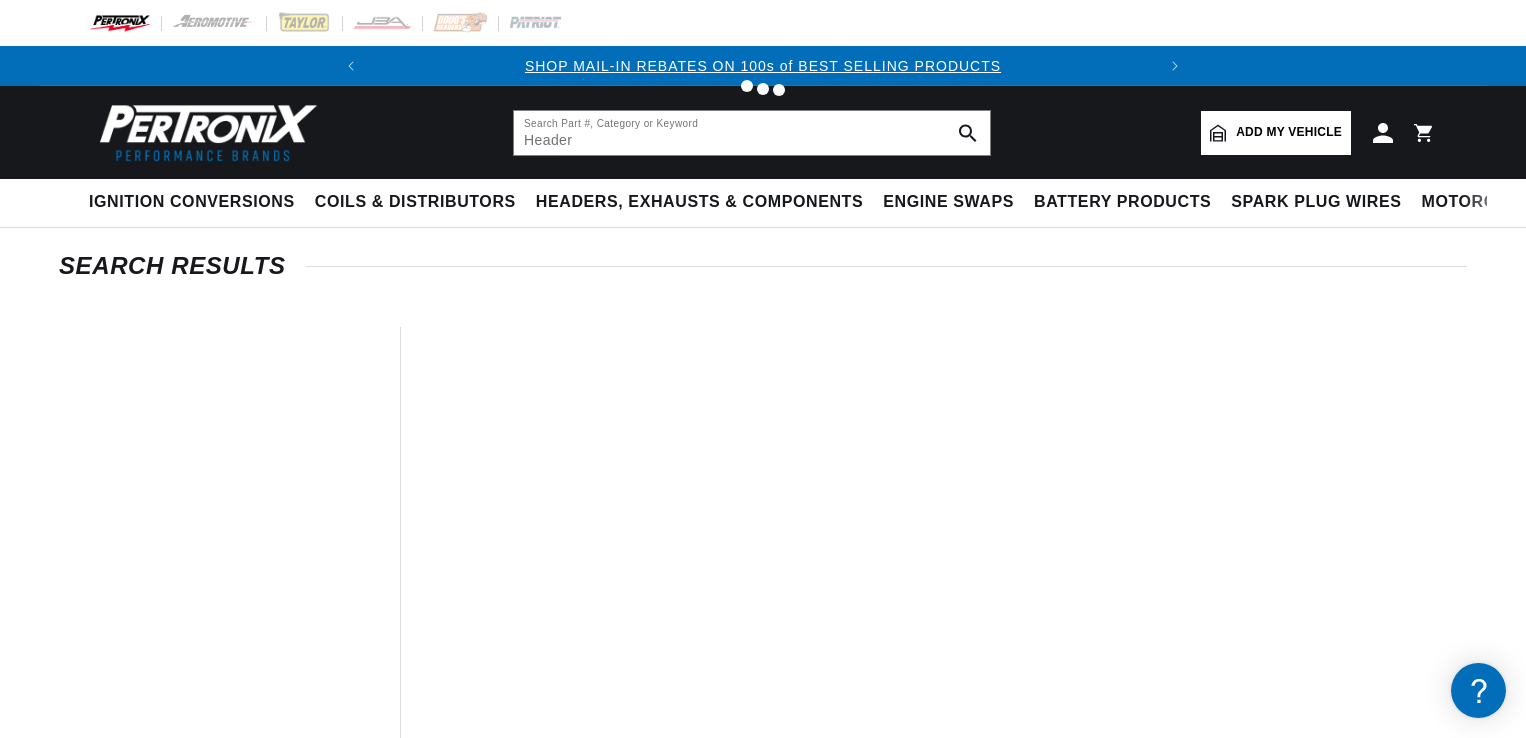 scroll, scrollTop: 0, scrollLeft: 0, axis: both 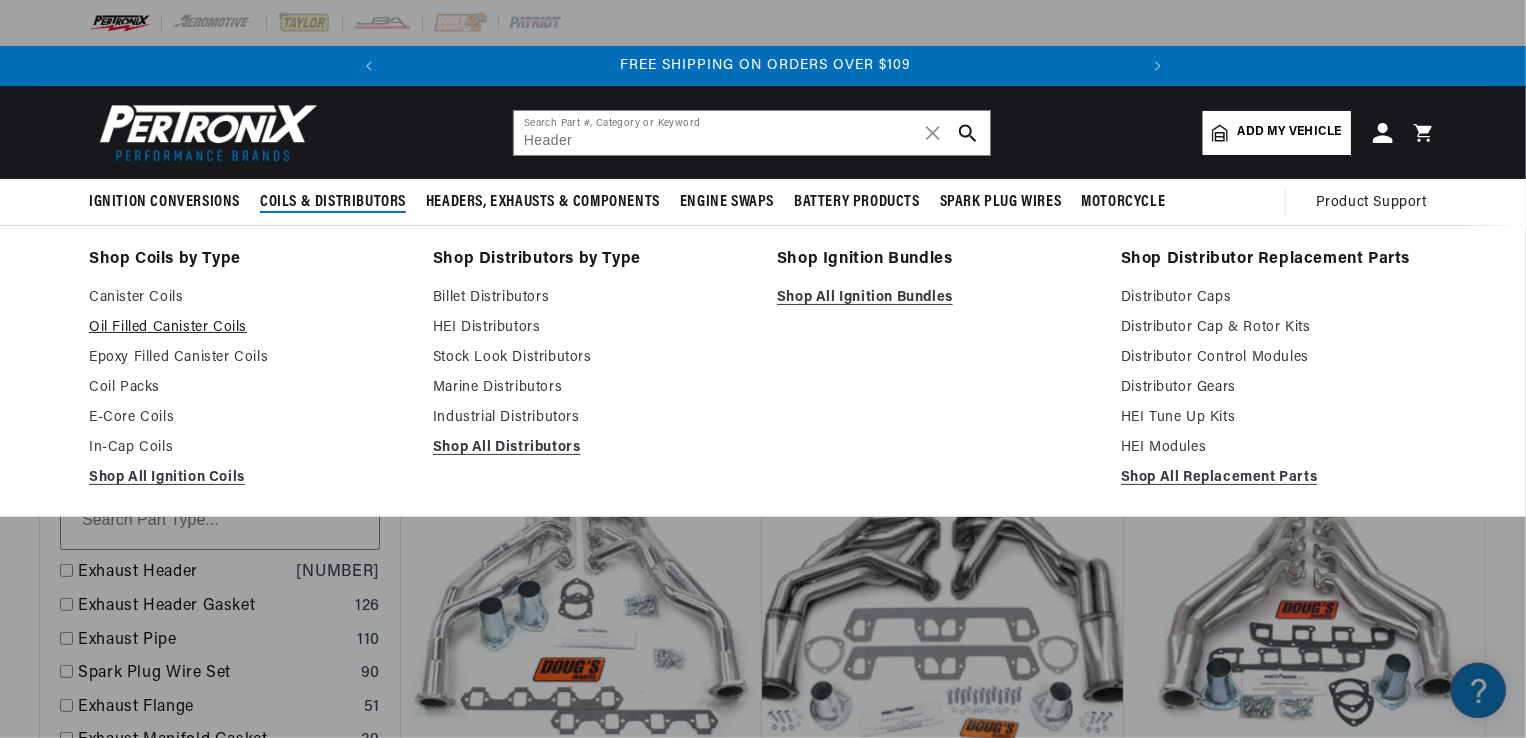 click on "Oil Filled Canister Coils" at bounding box center [247, 328] 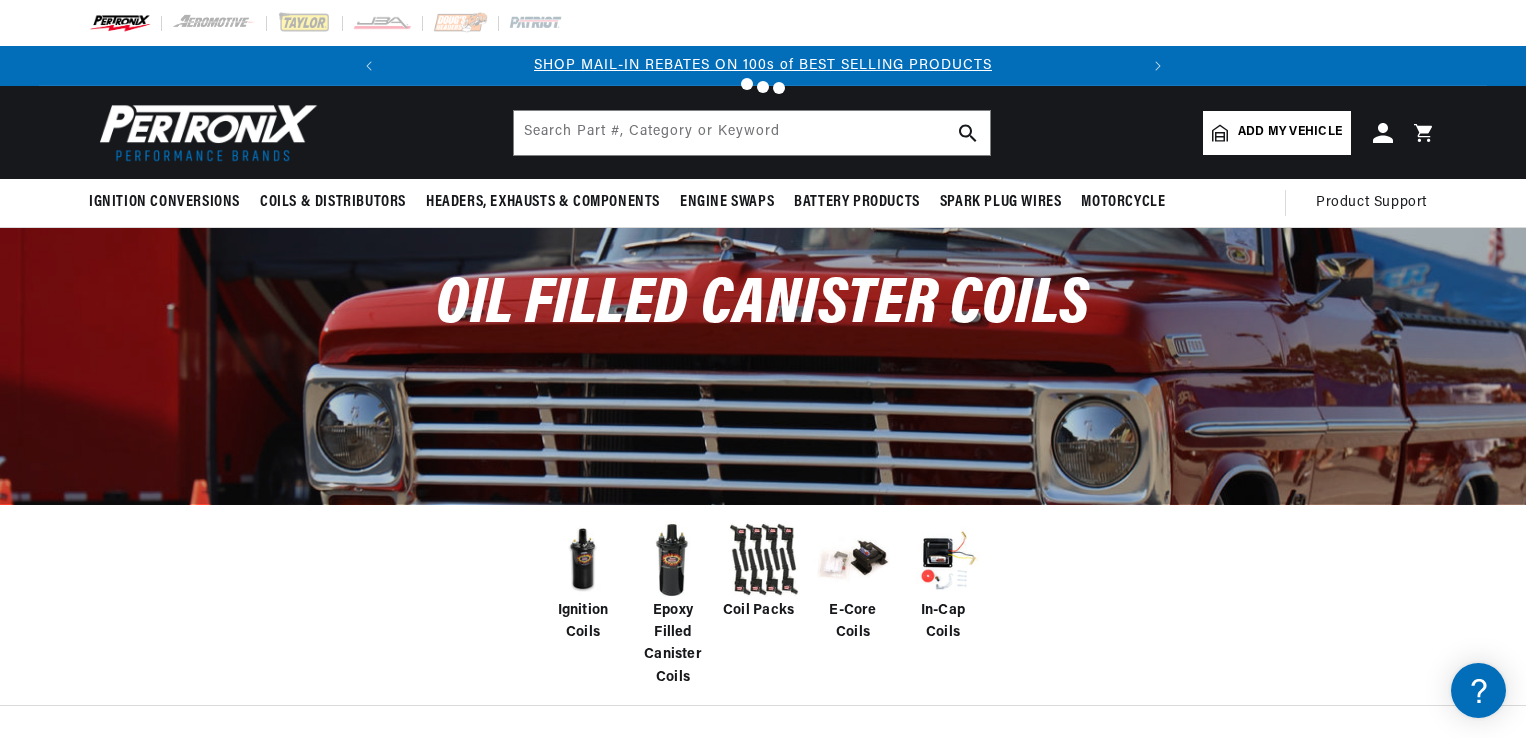 scroll, scrollTop: 0, scrollLeft: 0, axis: both 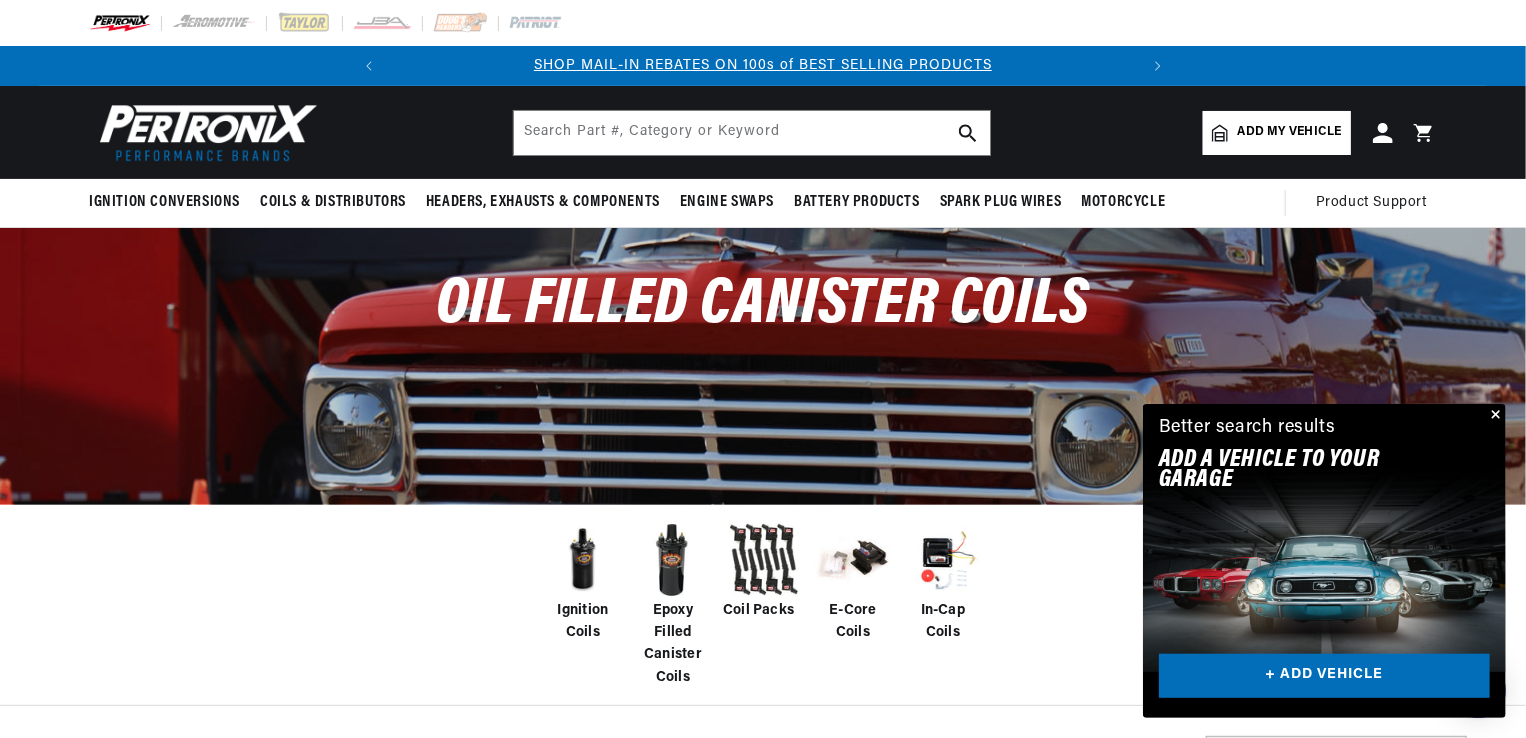 click at bounding box center (673, 560) 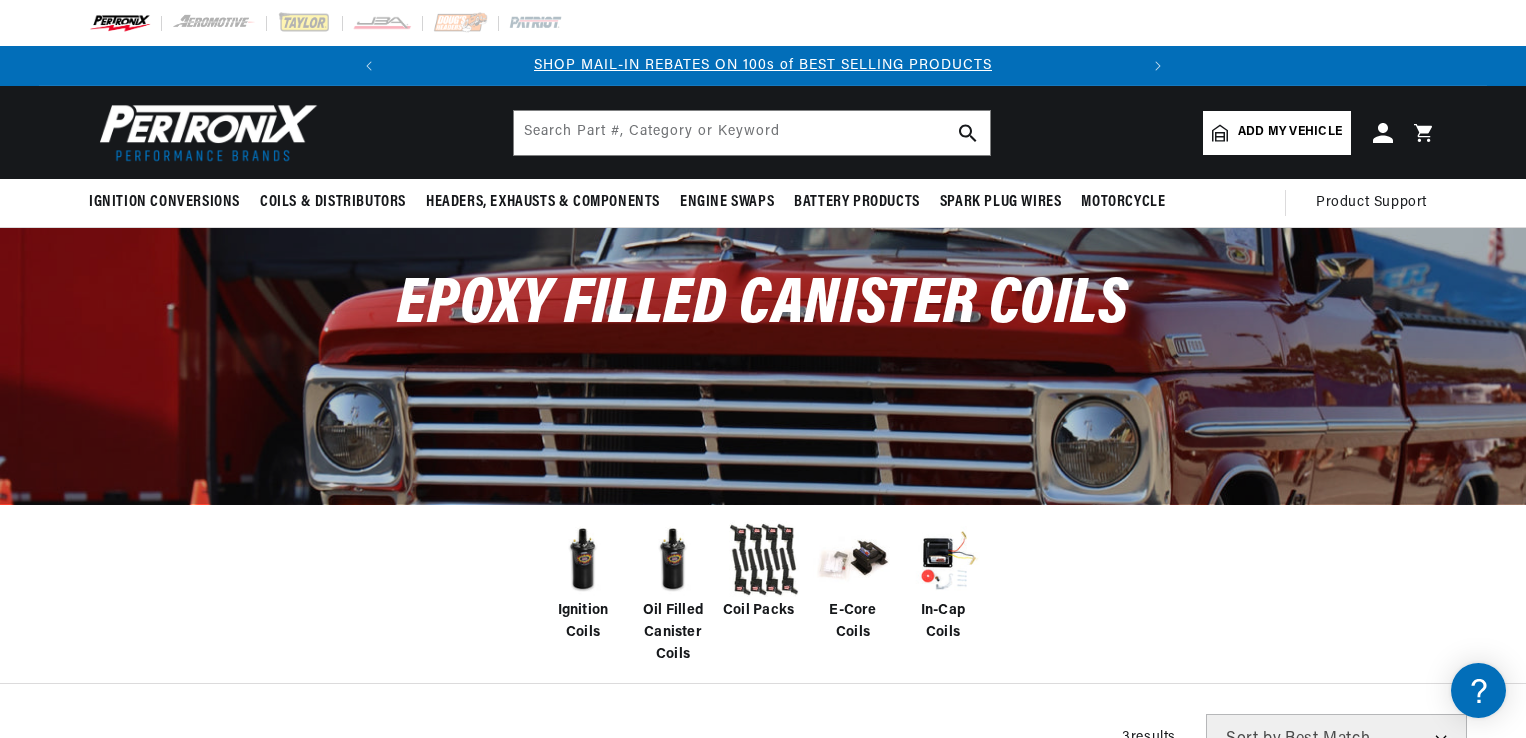 scroll, scrollTop: 0, scrollLeft: 0, axis: both 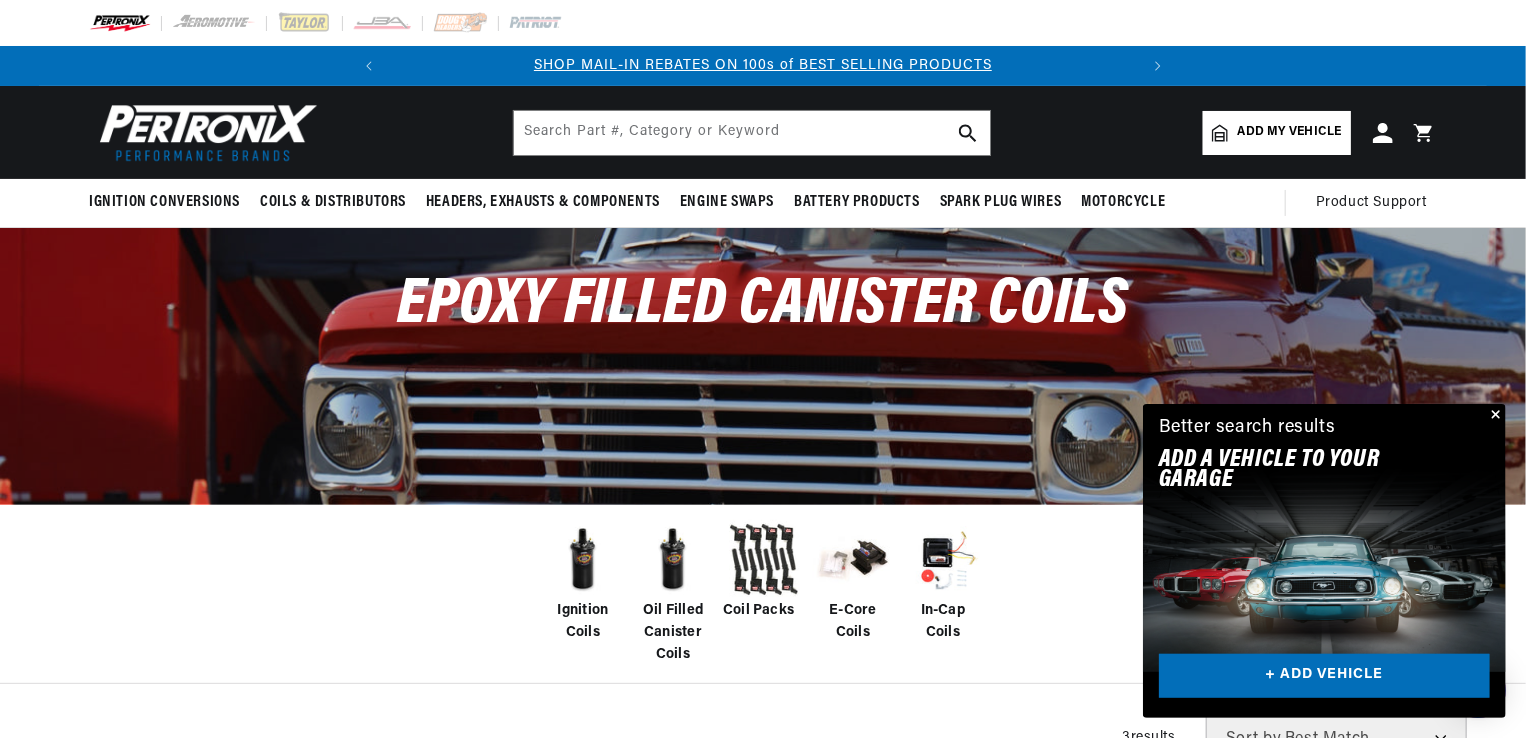 click at bounding box center (673, 560) 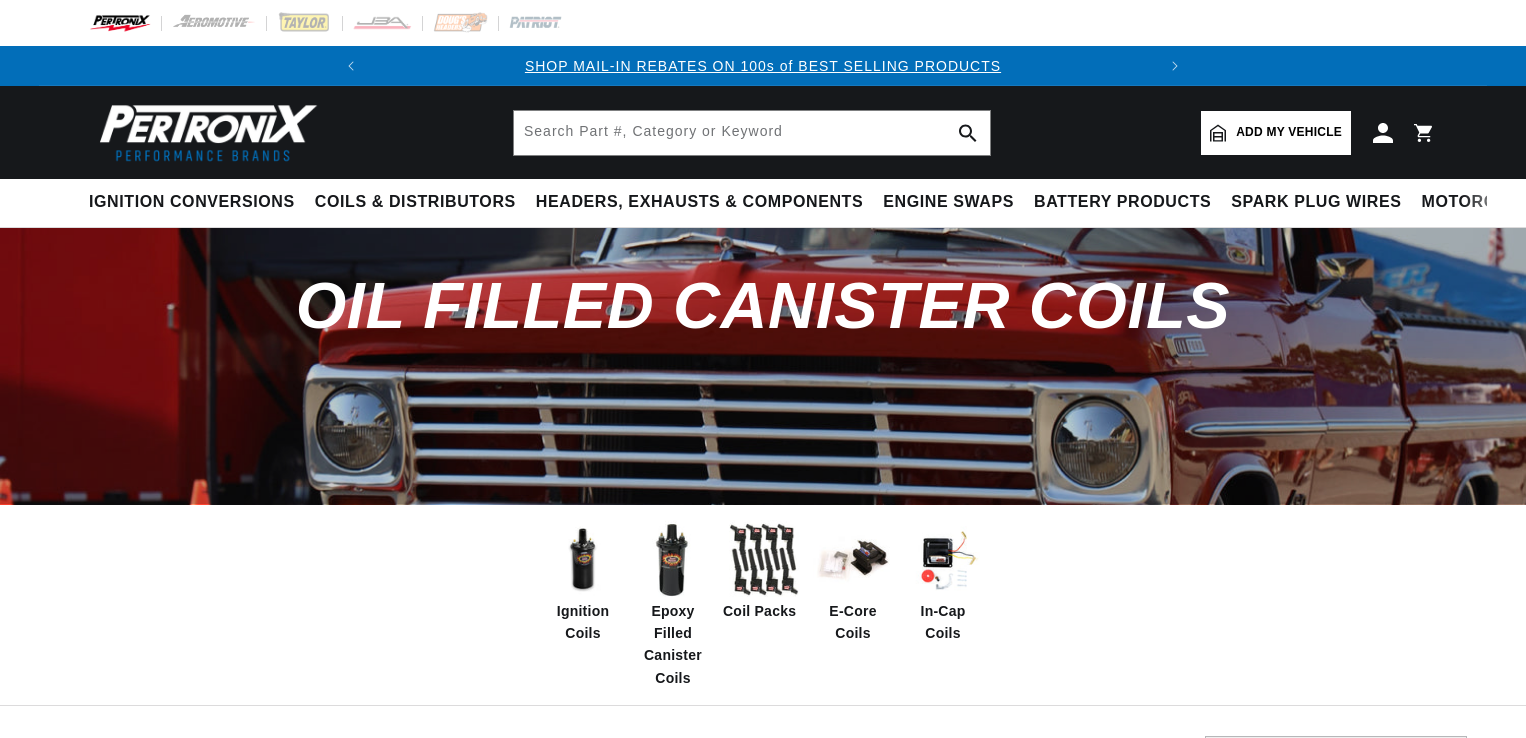 scroll, scrollTop: 0, scrollLeft: 0, axis: both 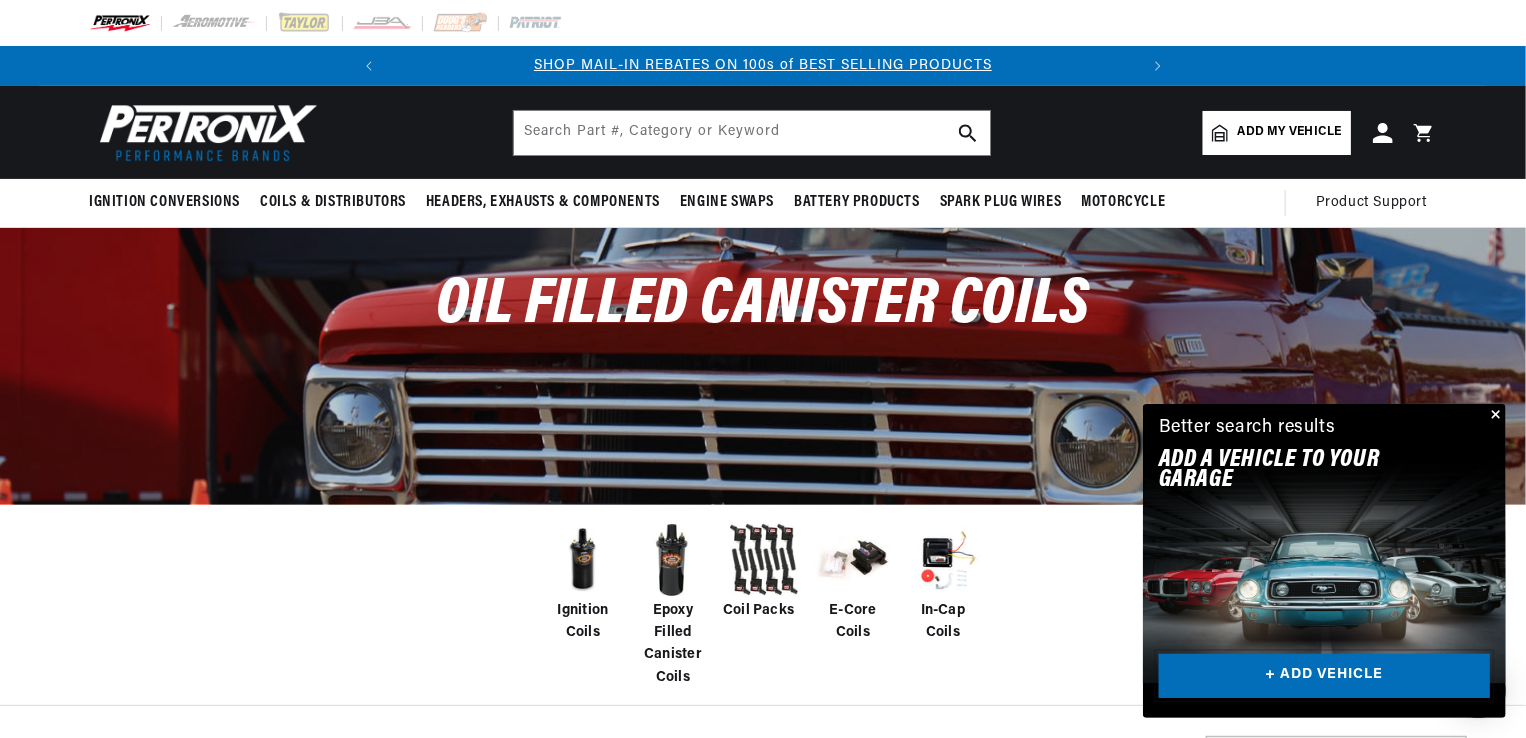 click on "+ ADD VEHICLE" at bounding box center [1324, 676] 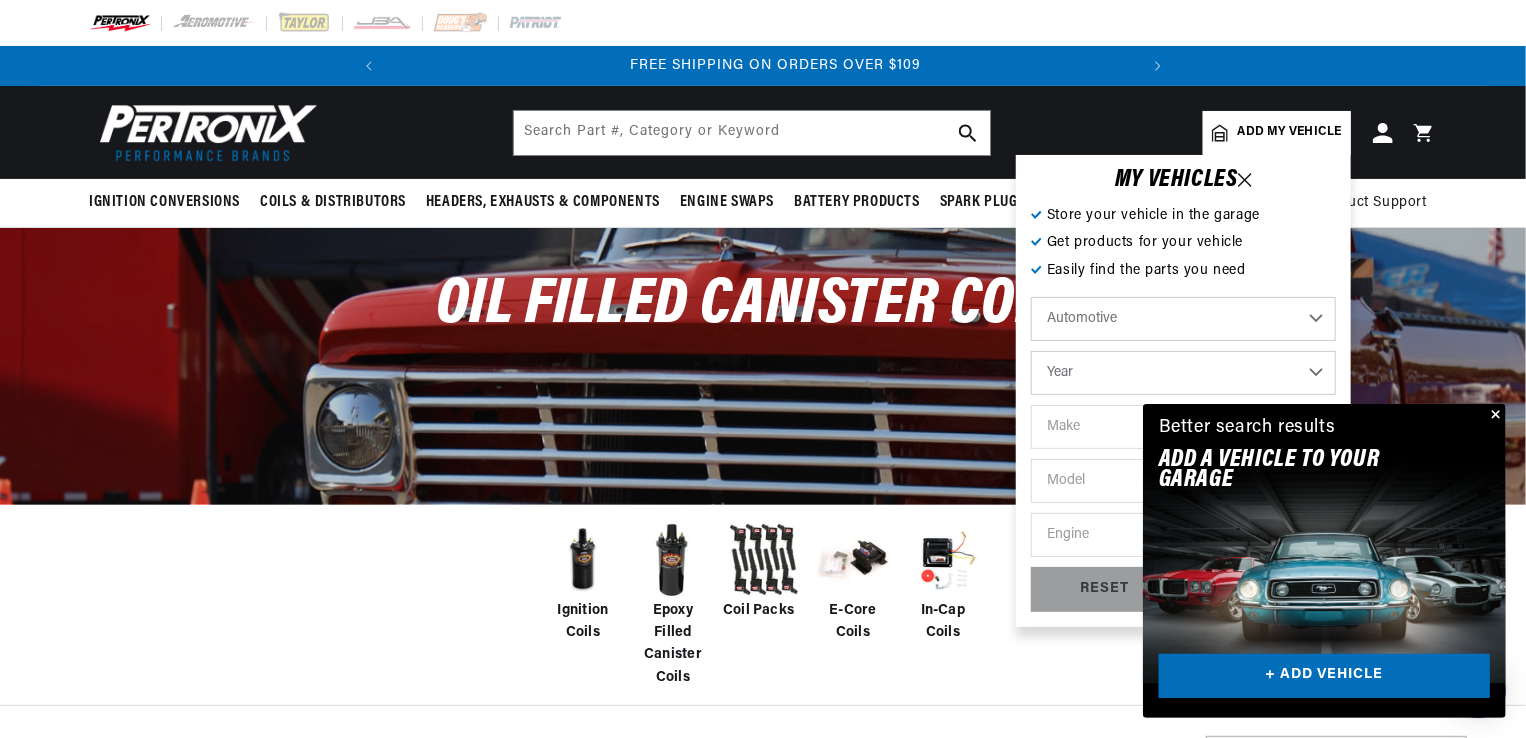 scroll, scrollTop: 0, scrollLeft: 746, axis: horizontal 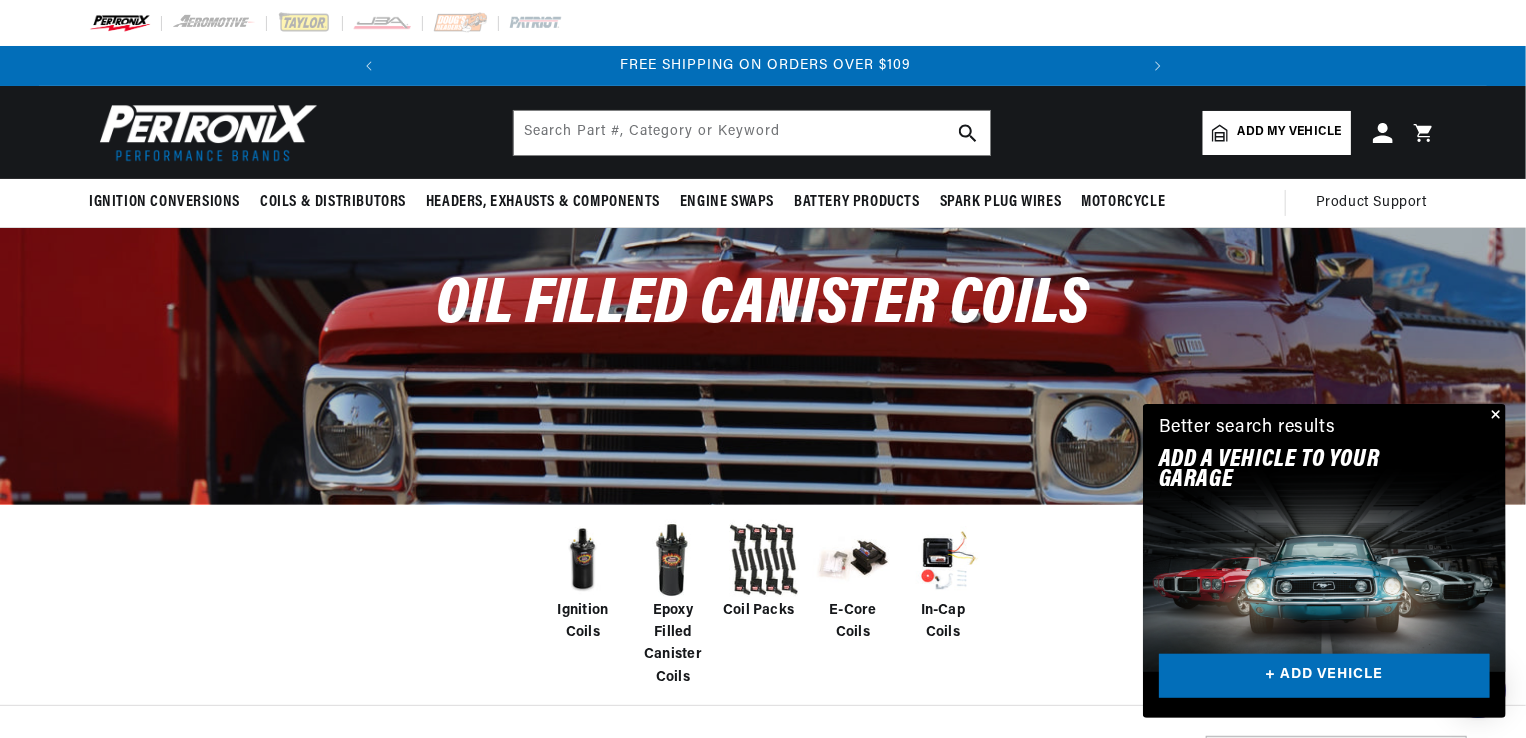 click at bounding box center (1494, 416) 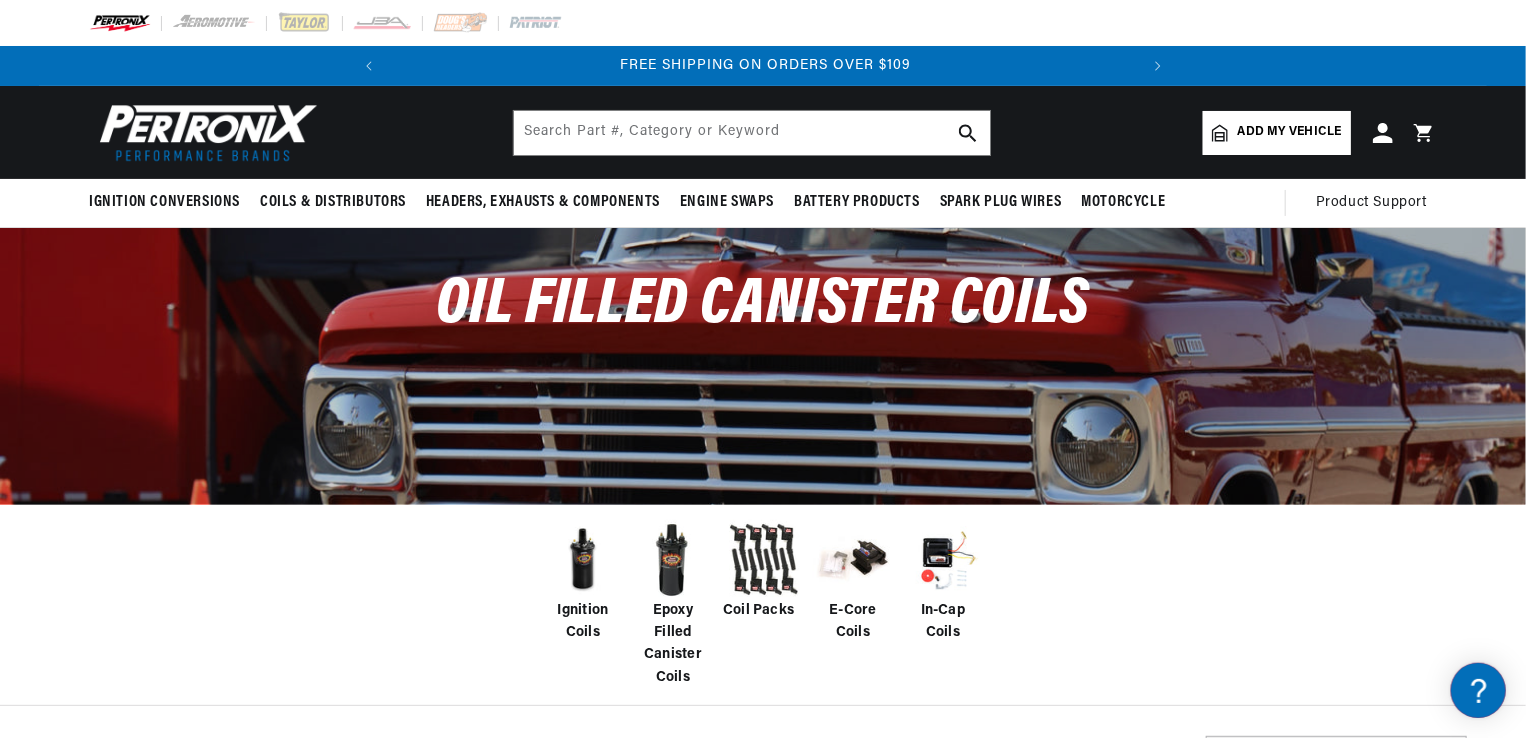 scroll, scrollTop: 646, scrollLeft: 0, axis: vertical 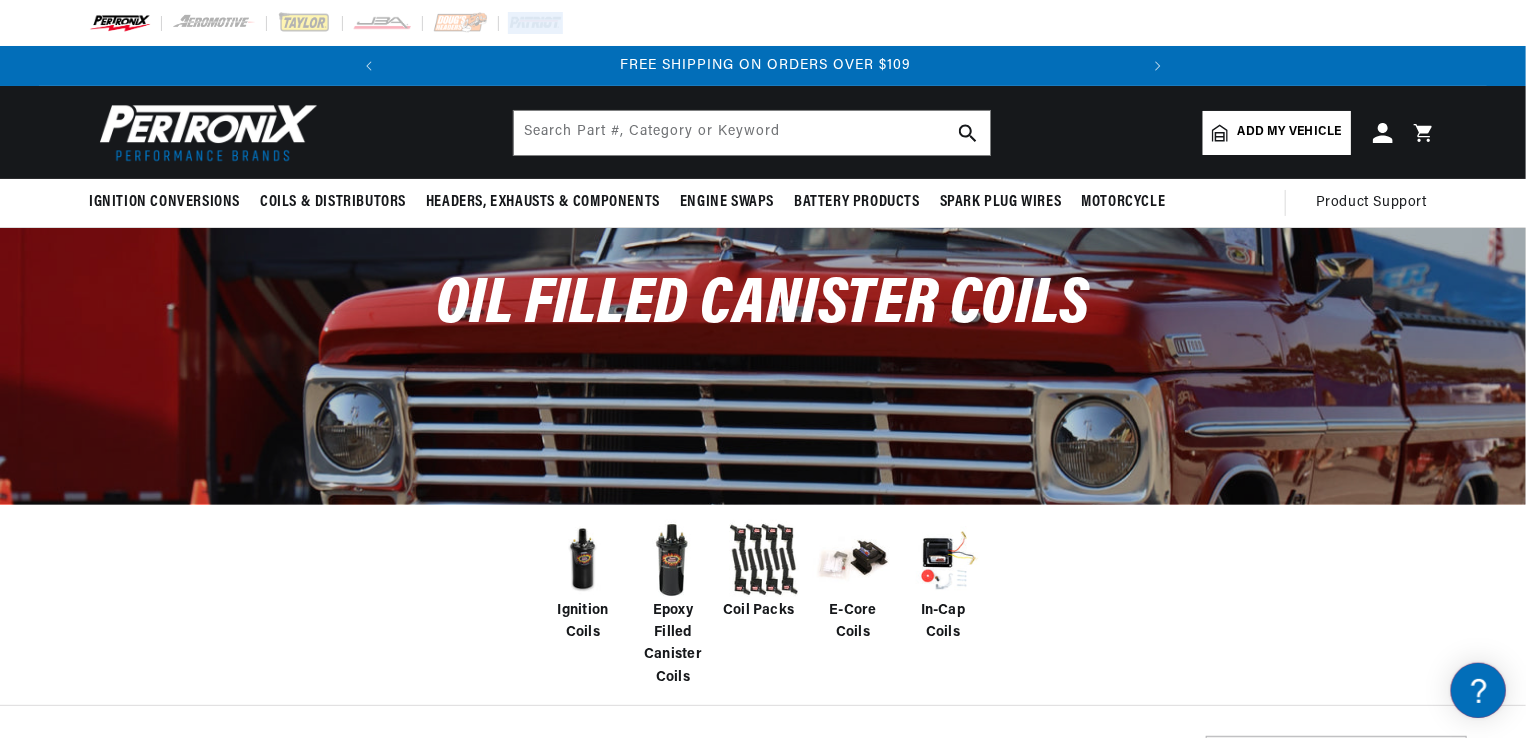 drag, startPoint x: 787, startPoint y: 6, endPoint x: 872, endPoint y: 34, distance: 89.49302 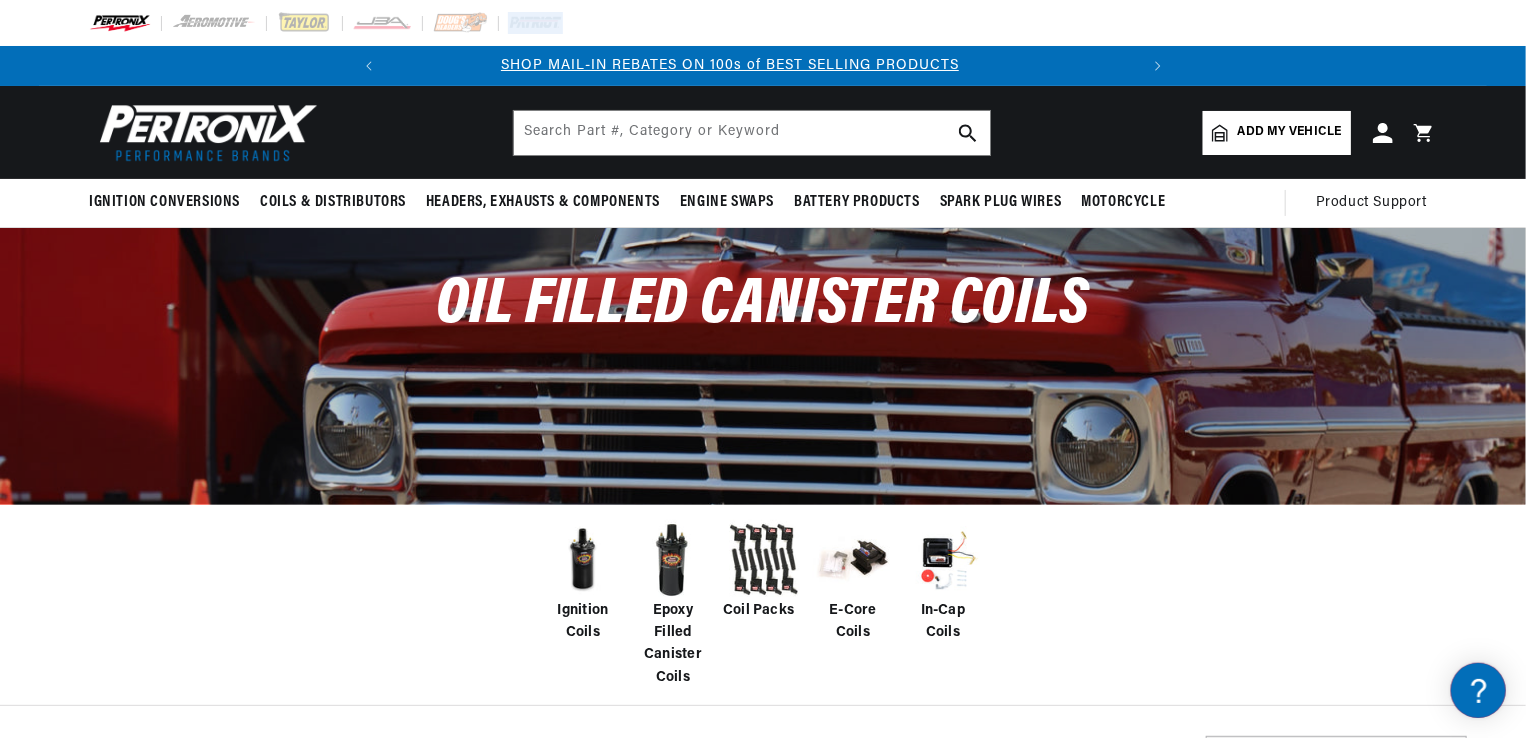 scroll, scrollTop: 0, scrollLeft: 0, axis: both 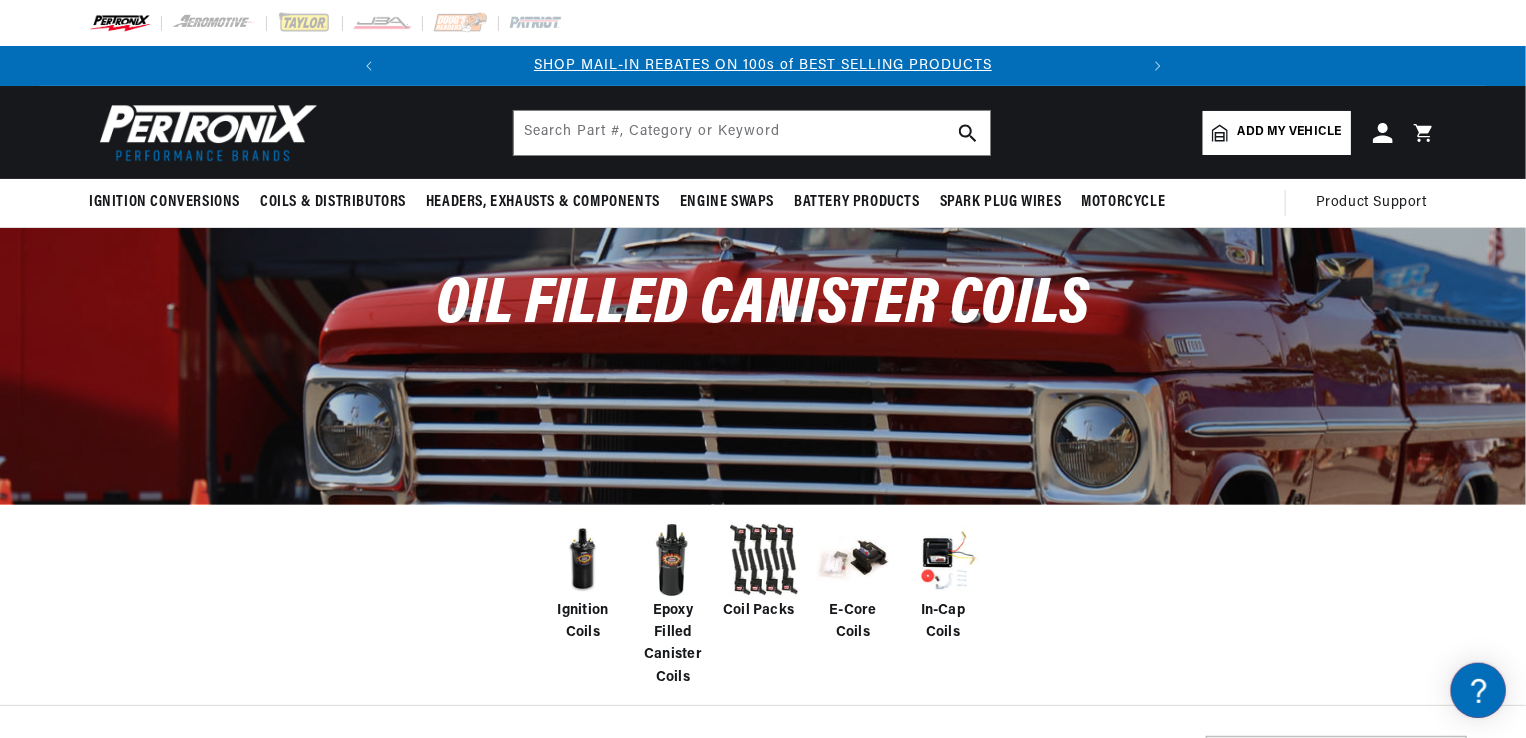 click on "Add my vehicle" at bounding box center [1290, 132] 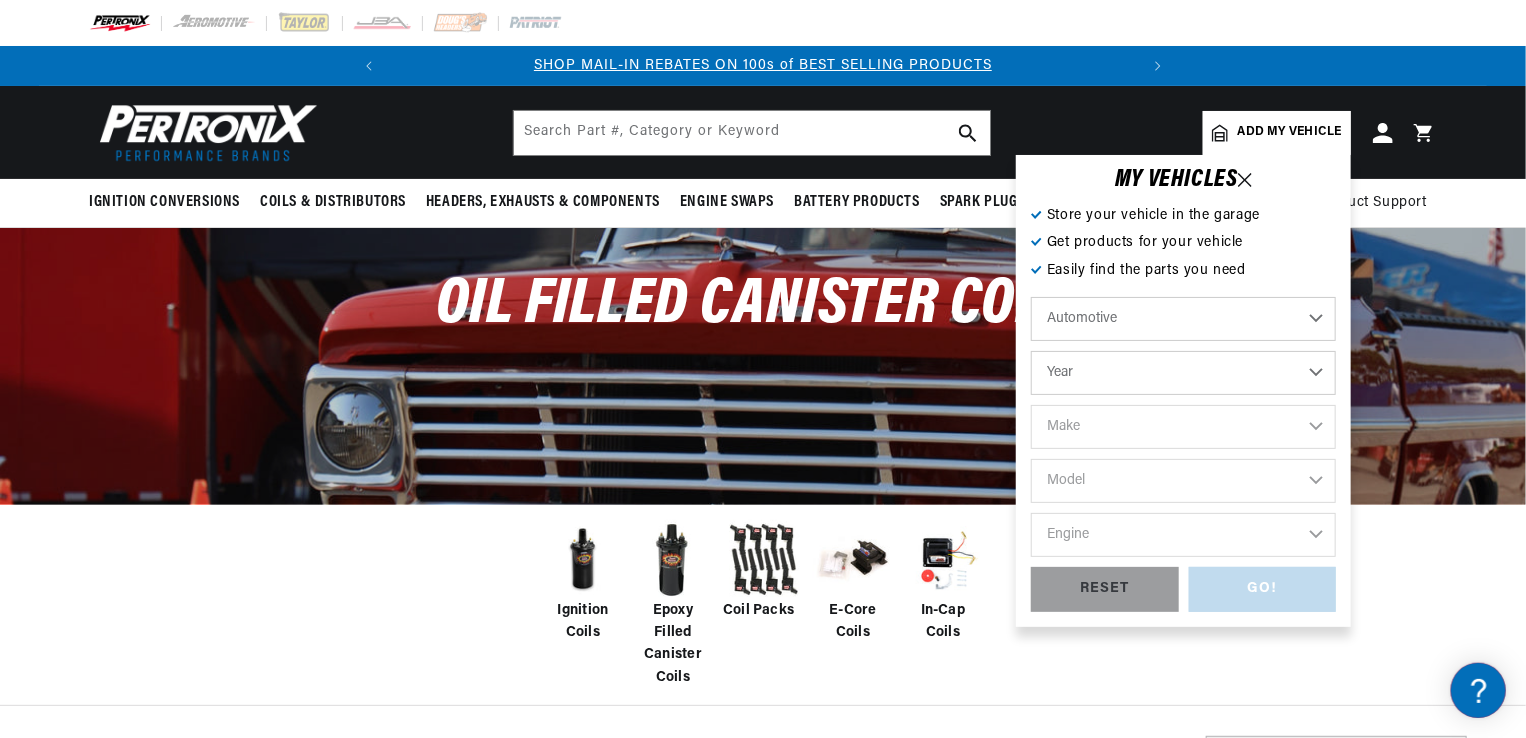 click on "Year
2022
2021
2020
2019
2018
2017
2016
2015
2014
2013
2012
2011
2010
2009
2008
2007
2006
2005
2004
2003
2002
2001
2000
1999
1998
1997
1996
1995
1994
1993
1992
1991
1990
1989
1988
1987
1986 1985" at bounding box center (1183, 373) 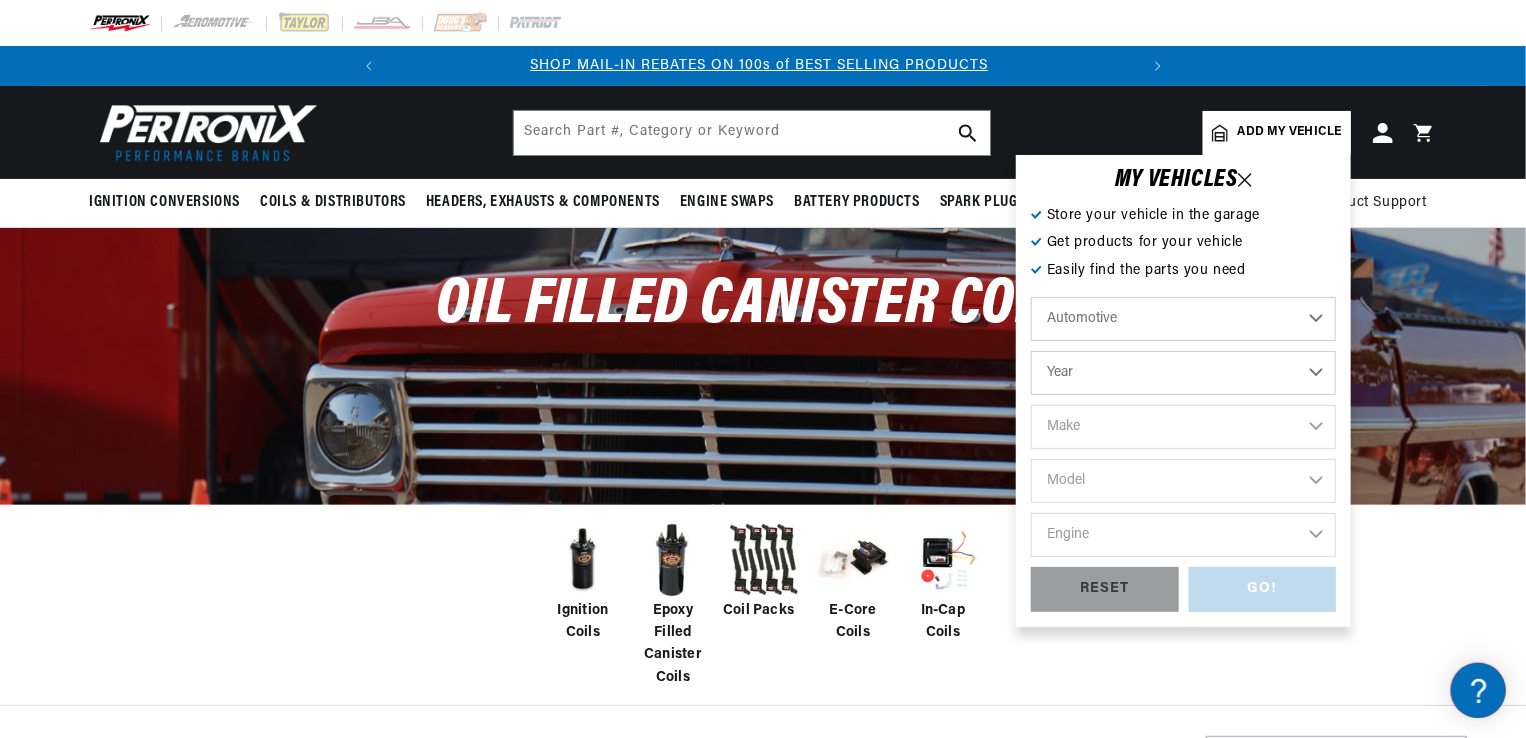 scroll, scrollTop: 0, scrollLeft: 0, axis: both 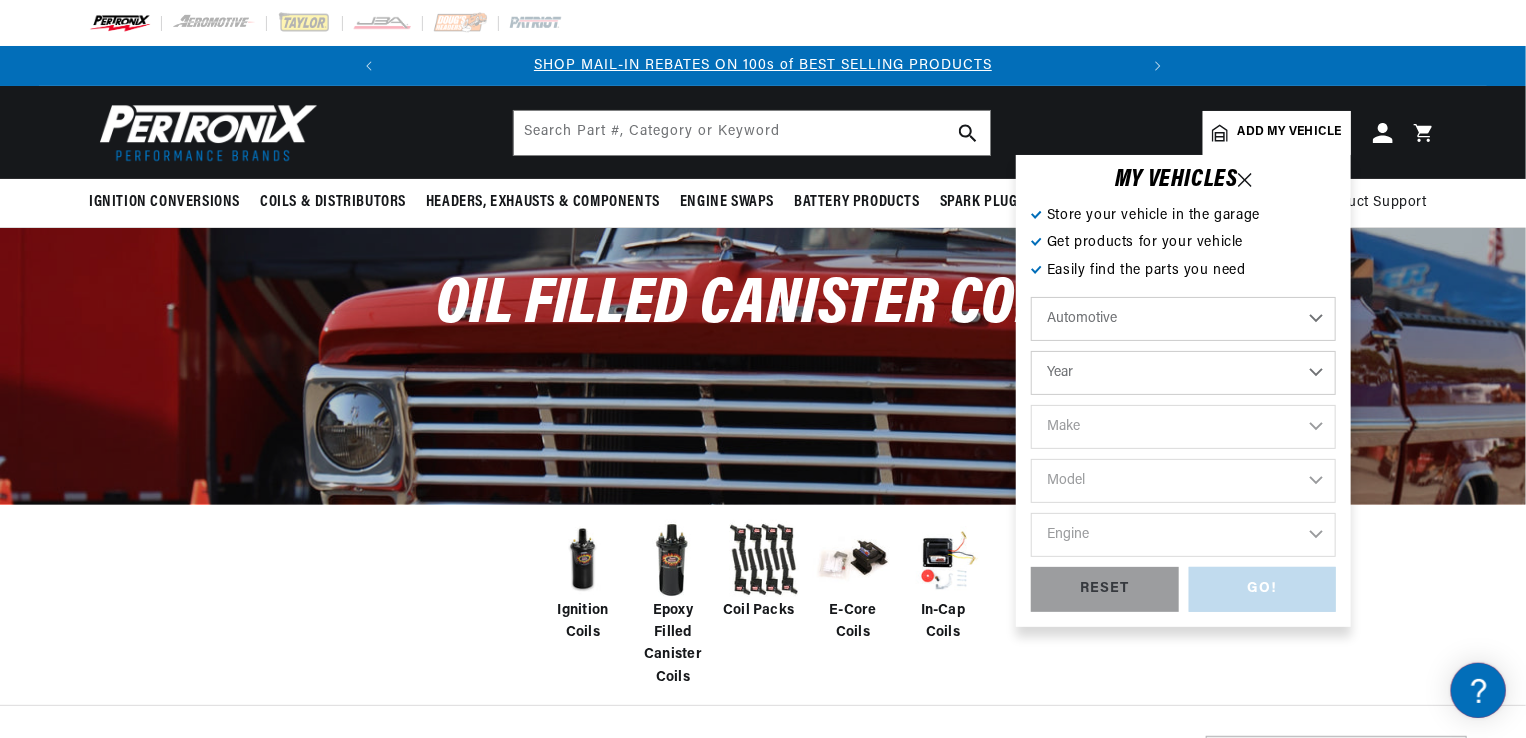 select on "1974" 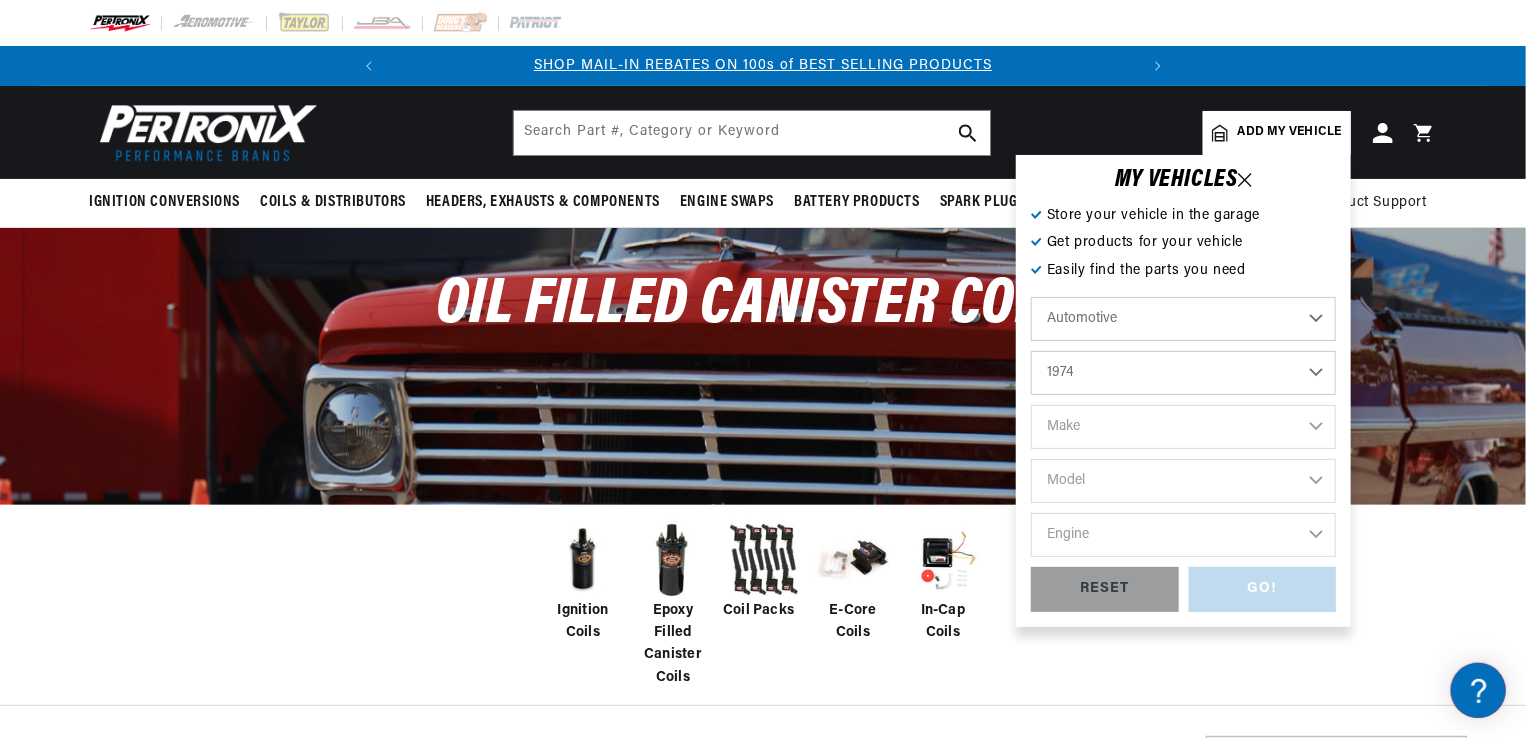 click on "Year
2022
2021
2020
2019
2018
2017
2016
2015
2014
2013
2012
2011
2010
2009
2008
2007
2006
2005
2004
2003
2002
2001
2000
1999
1998
1997
1996
1995
1994
1993
1992
1991
1990
1989
1988
1987
1986 1985" at bounding box center (1183, 373) 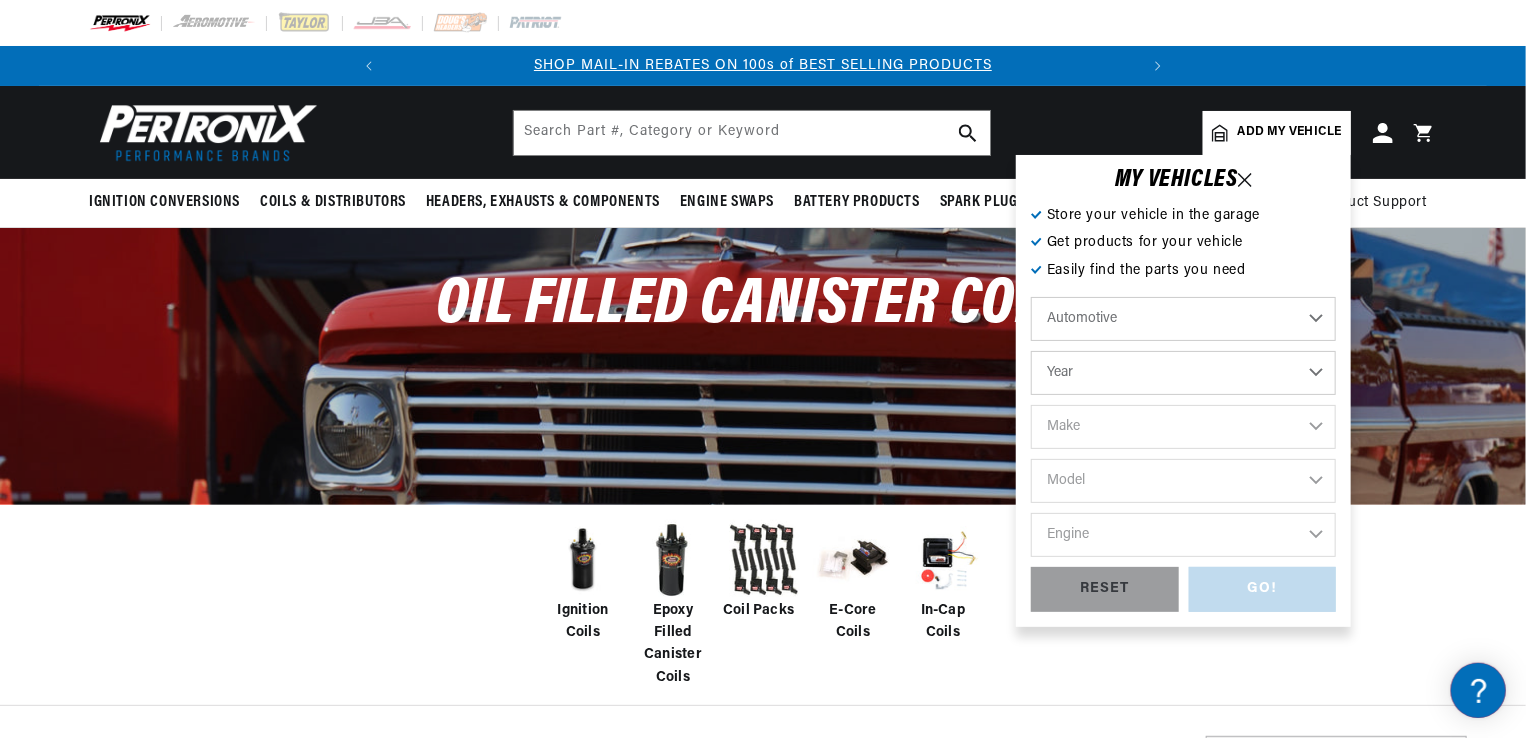 select on "1974" 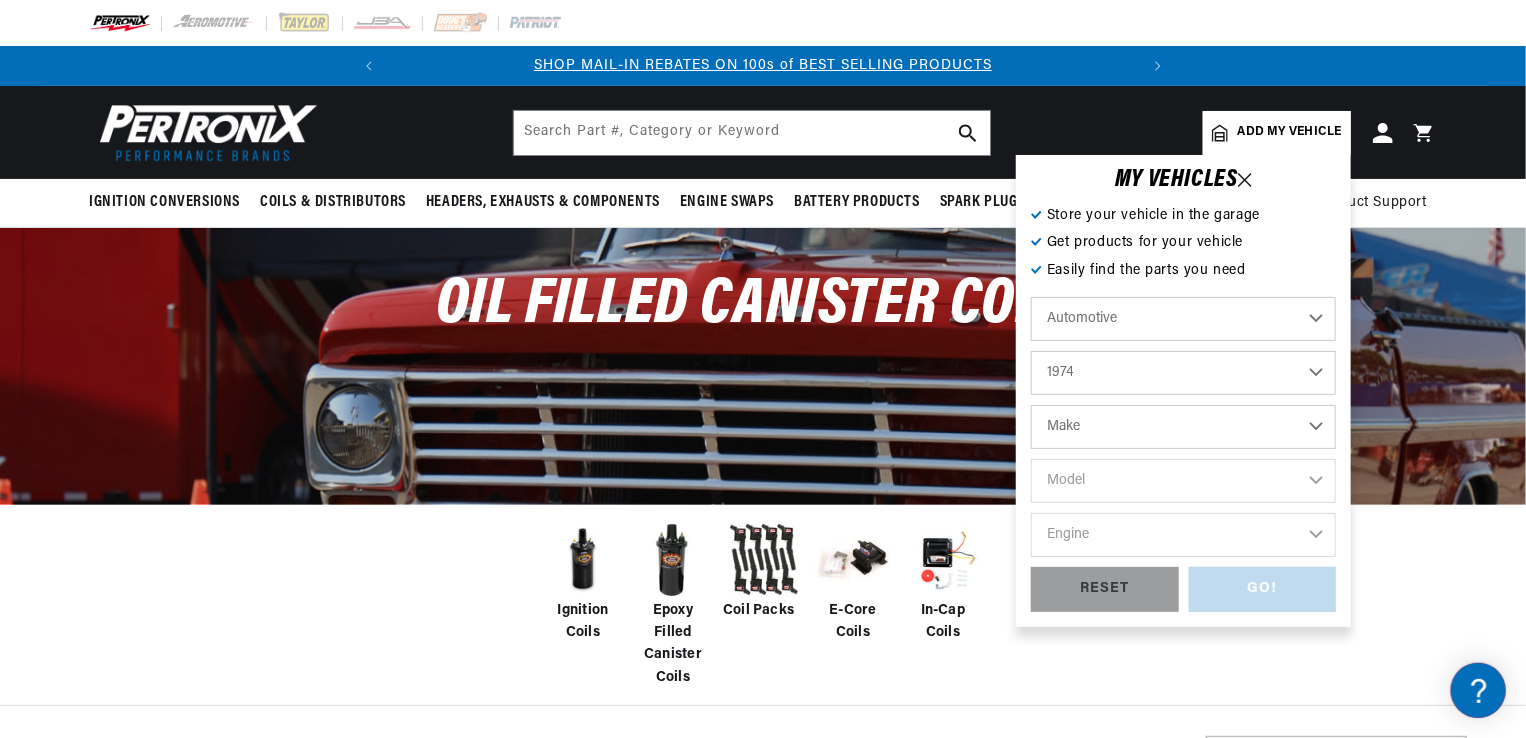 click on "Make
Alfa Romeo
American Motors
Aston Martin
Audi
Austin
Avanti
BMW
Buick
Cadillac
Checker
Chevrolet
Chrysler
Citroen
DeTomaso
Dodge
Ferrari
Fiat
Ford
Ford (Europe)
GMC
Honda
IHC Truck
International
Jaguar
Jeep
Lamborghini
Lincoln
Lotus
Maserati
Mazda
Mercedes-Benz
Mercury
MG" at bounding box center [1183, 427] 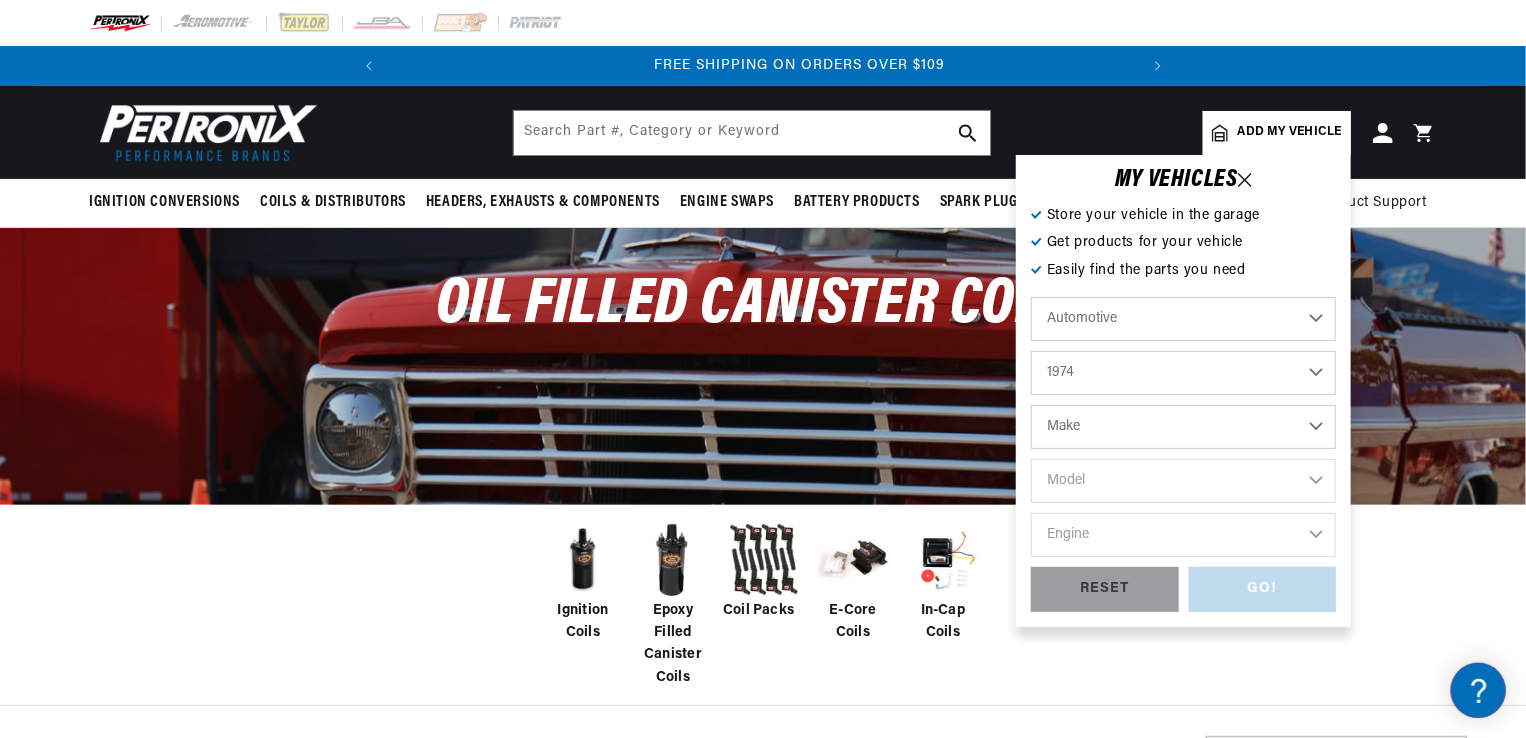 scroll, scrollTop: 0, scrollLeft: 746, axis: horizontal 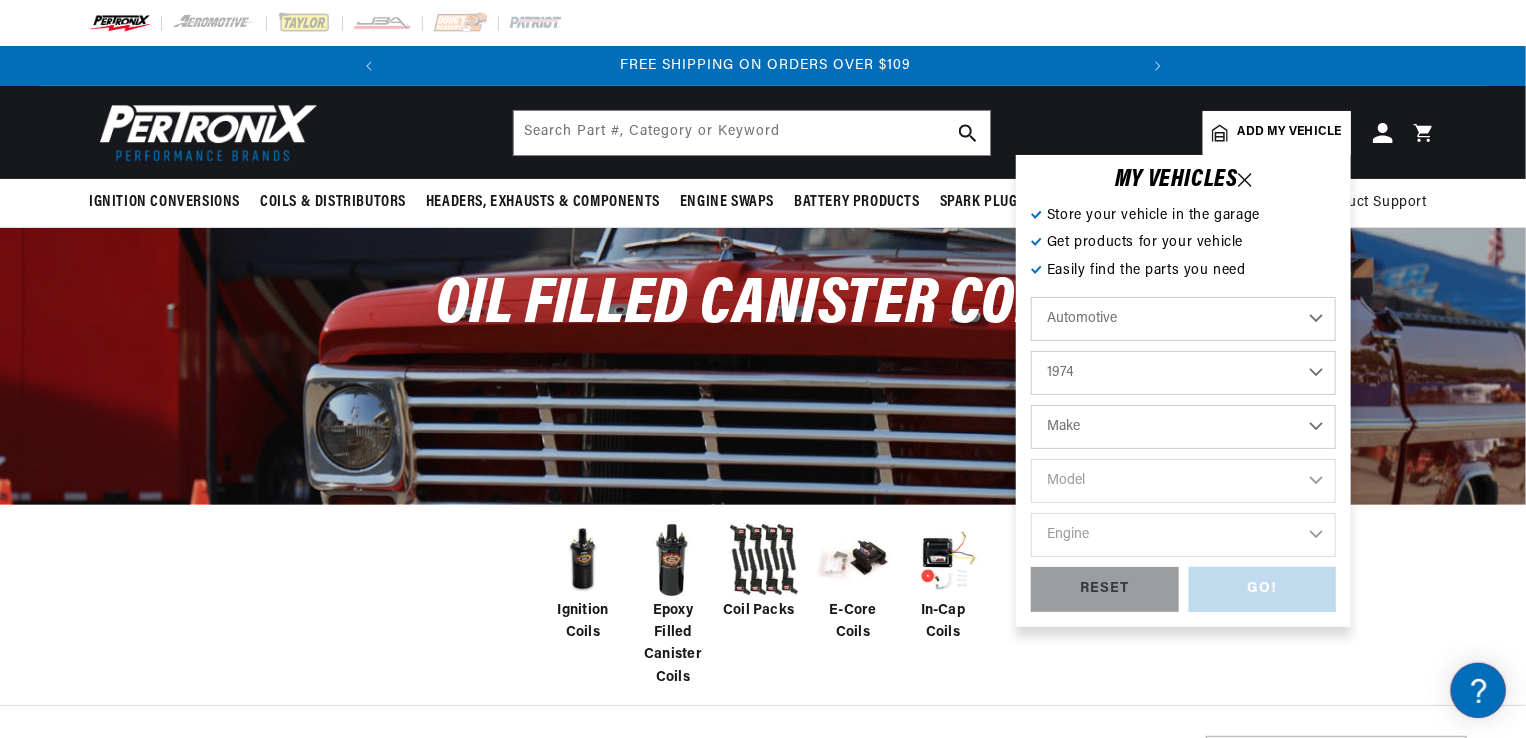 select on "Maserati" 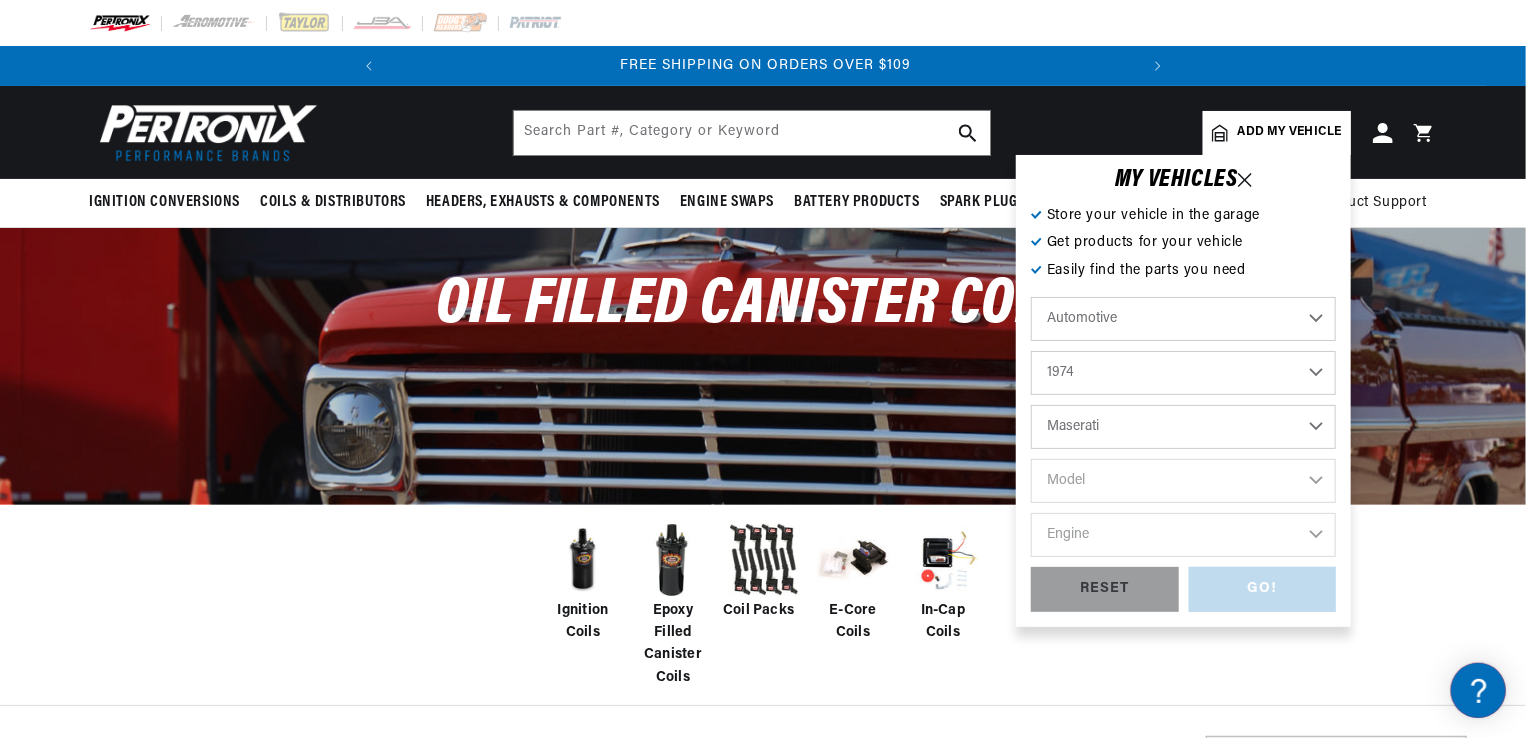click on "Make
Alfa Romeo
American Motors
Aston Martin
Audi
Austin
Avanti
BMW
Buick
Cadillac
Checker
Chevrolet
Chrysler
Citroen
DeTomaso
Dodge
Ferrari
Fiat
Ford
Ford (Europe)
GMC
Honda
IHC Truck
International
Jaguar
Jeep
Lamborghini
Lincoln
Lotus
Maserati
Mazda
Mercedes-Benz
Mercury
MG" at bounding box center (1183, 427) 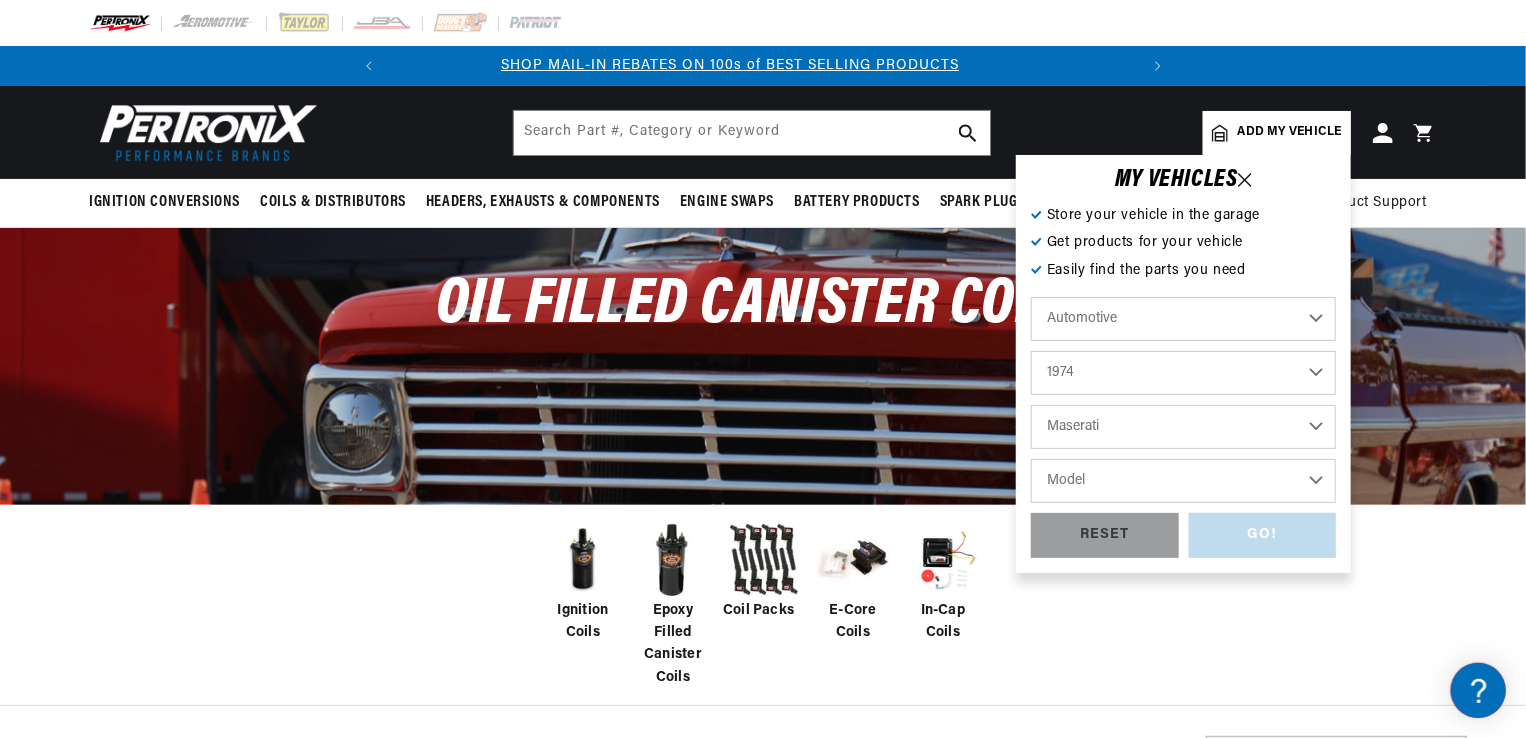 scroll, scrollTop: 0, scrollLeft: 0, axis: both 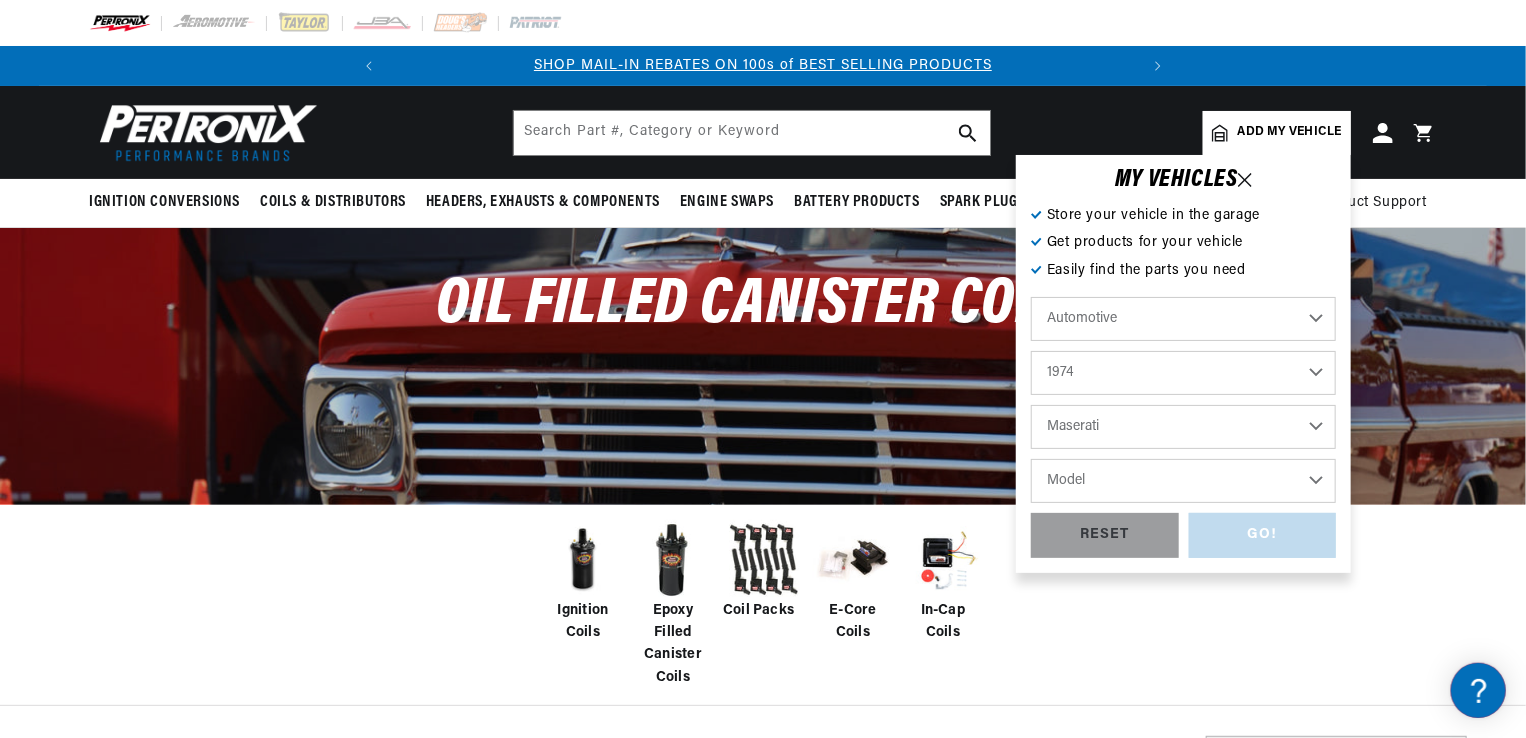 click on "Alfa Romeo
American Motors
Aston Martin
Audi
Austin
Avanti
BMW
Buick
Cadillac
Checker
Chevrolet
Chrysler
Citroen
DeTomaso
Dodge
Ferrari
Fiat
Ford
Ford (Europe)
GMC
Honda
IHC Truck
International
Jaguar
Jeep
Lamborghini
Lincoln
Lotus
Maserati
Mazda
Mercedes-Benz
Mercury
MG
Nissan Opel" at bounding box center (1183, 427) 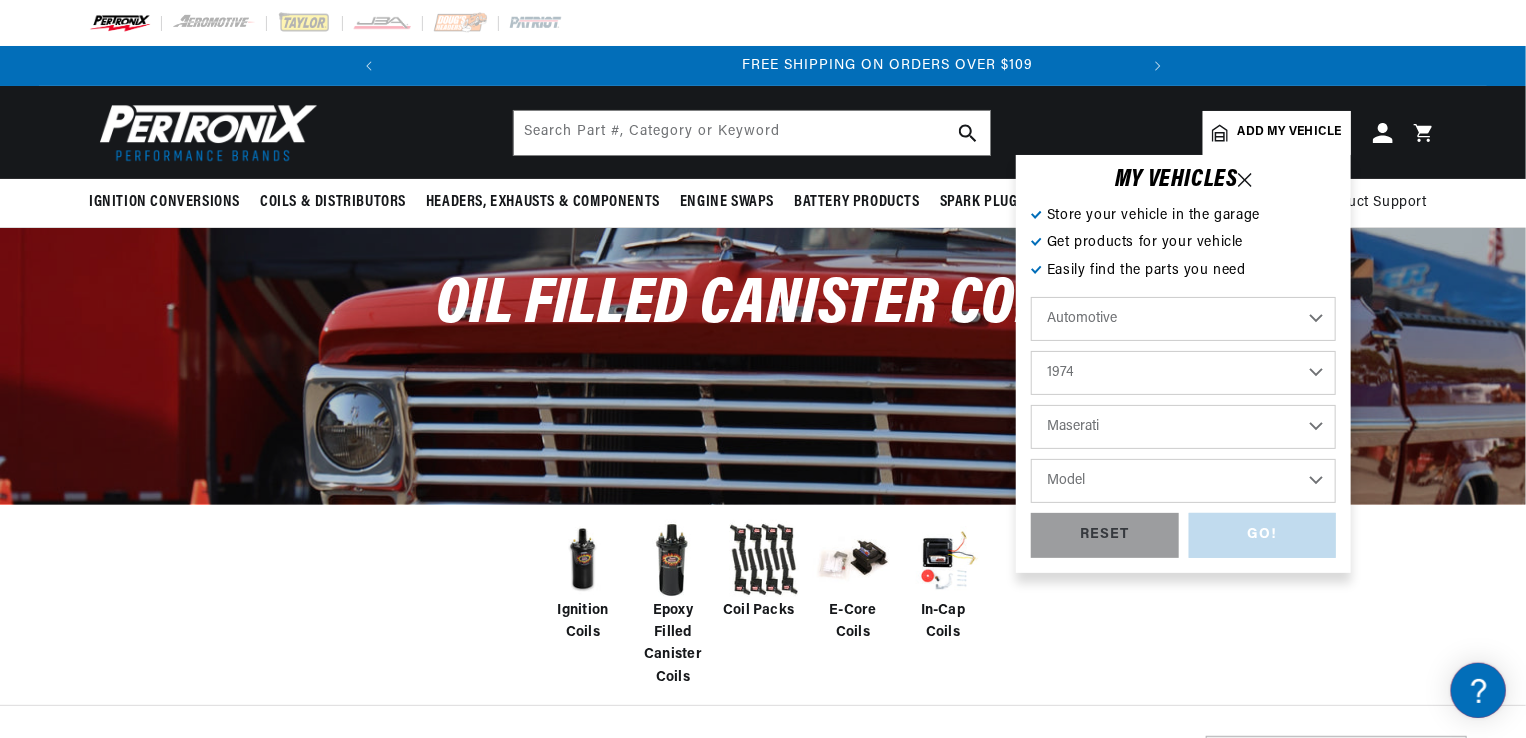 scroll, scrollTop: 0, scrollLeft: 746, axis: horizontal 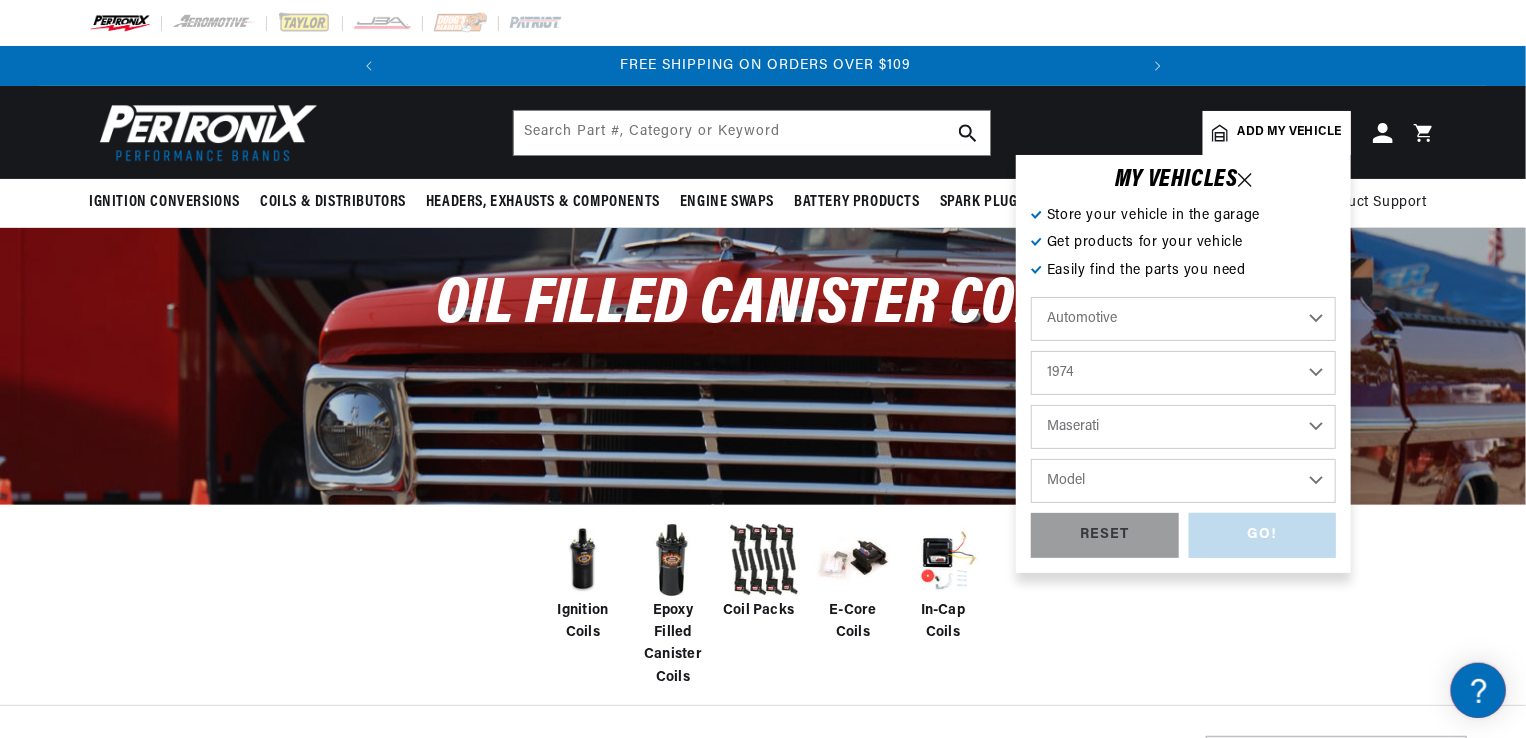 click on "Alfa Romeo
American Motors
Aston Martin
Audi
Austin
Avanti
BMW
Buick
Cadillac
Checker
Chevrolet
Chrysler
Citroen
DeTomaso
Dodge
Ferrari
Fiat
Ford
Ford (Europe)
GMC
Honda
IHC Truck
International
Jaguar
Jeep
Lamborghini
Lincoln
Lotus
Maserati
Mazda
Mercedes-Benz
Mercury
MG
Nissan Opel" at bounding box center [1183, 427] 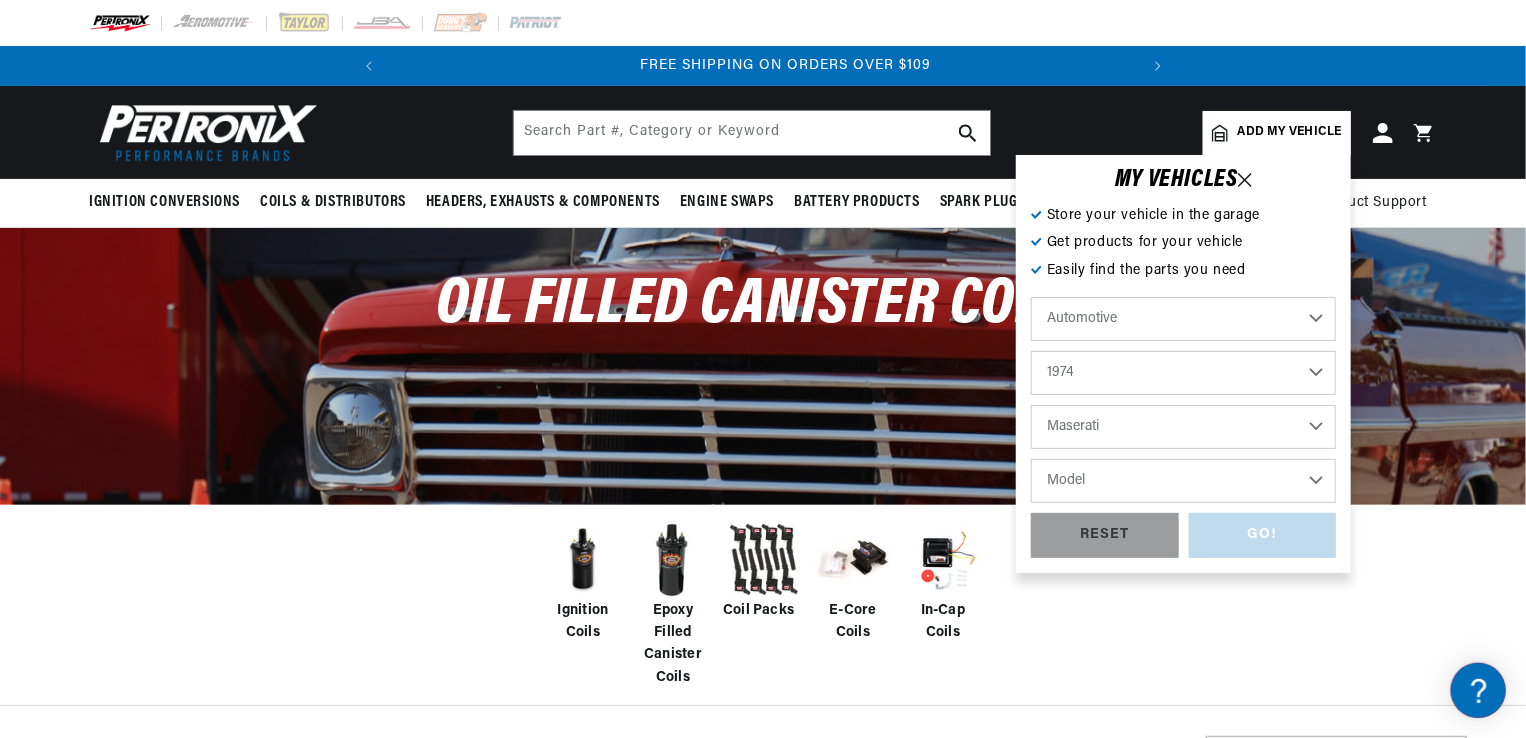 scroll, scrollTop: 0, scrollLeft: 746, axis: horizontal 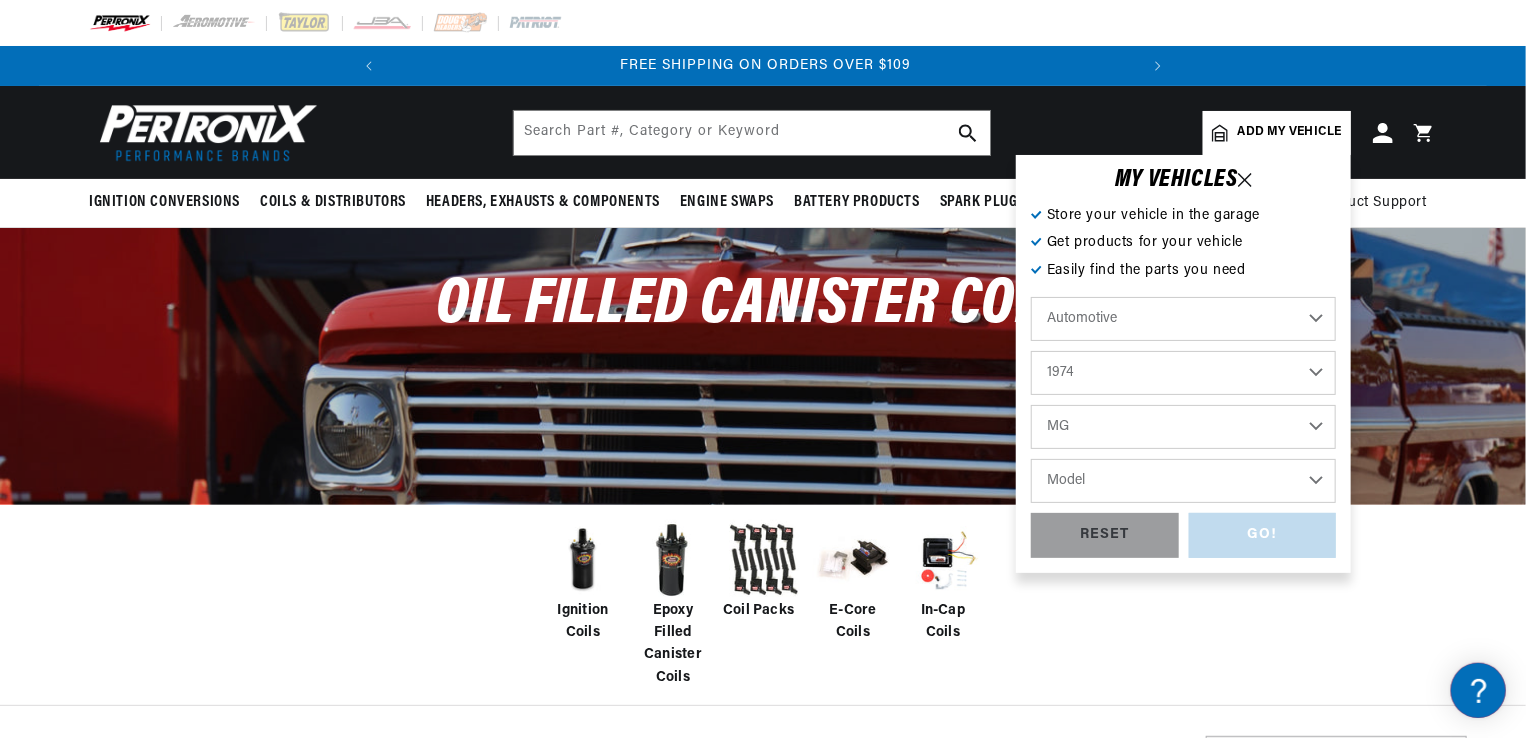 click on "Alfa Romeo
American Motors
Aston Martin
Audi
Austin
Avanti
BMW
Buick
Cadillac
Checker
Chevrolet
Chrysler
Citroen
DeTomaso
Dodge
Ferrari
Fiat
Ford
Ford (Europe)
GMC
Honda
IHC Truck
International
Jaguar
Jeep
Lamborghini
Lincoln
Lotus
Maserati
Mazda
Mercedes-Benz
Mercury
MG
Nissan Opel" at bounding box center [1183, 427] 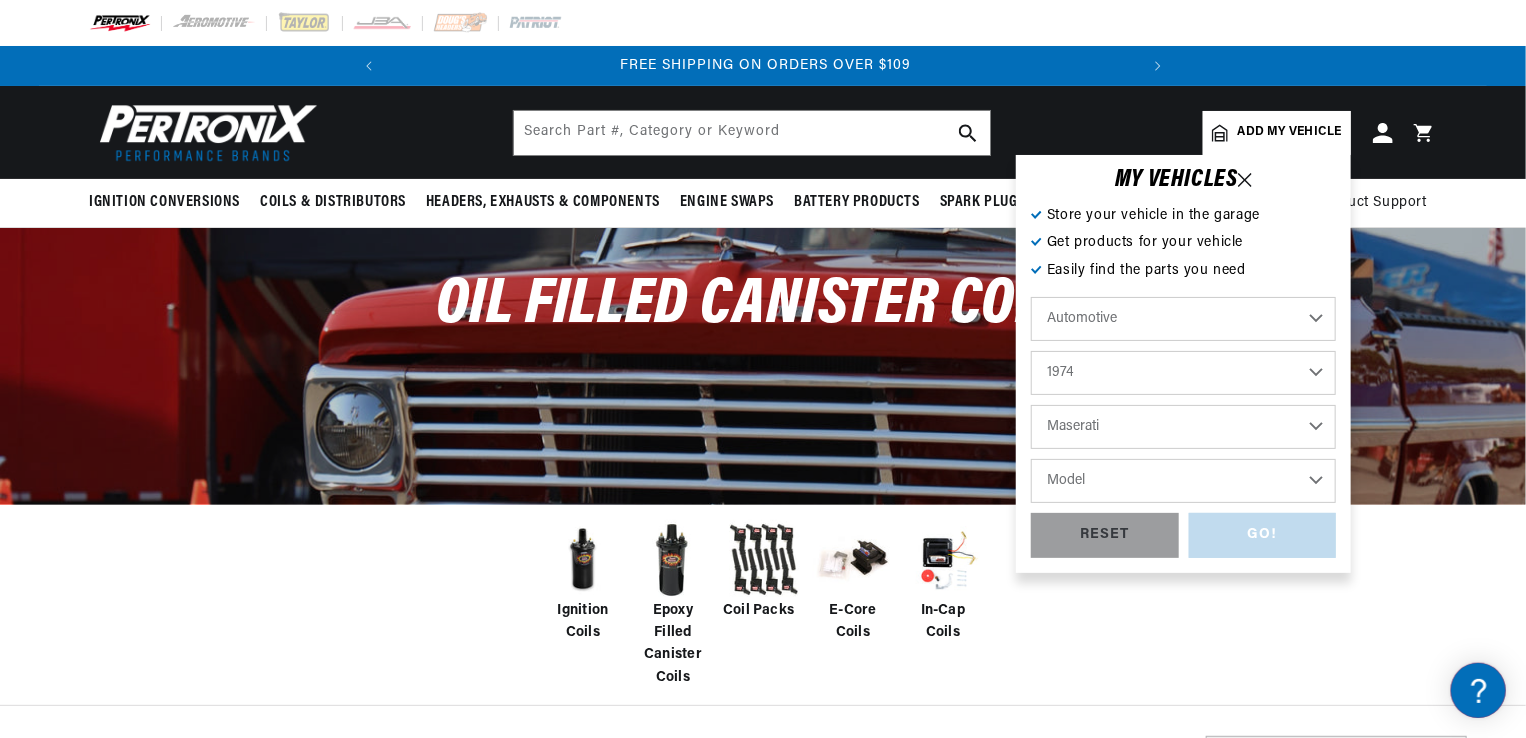 select on "MG" 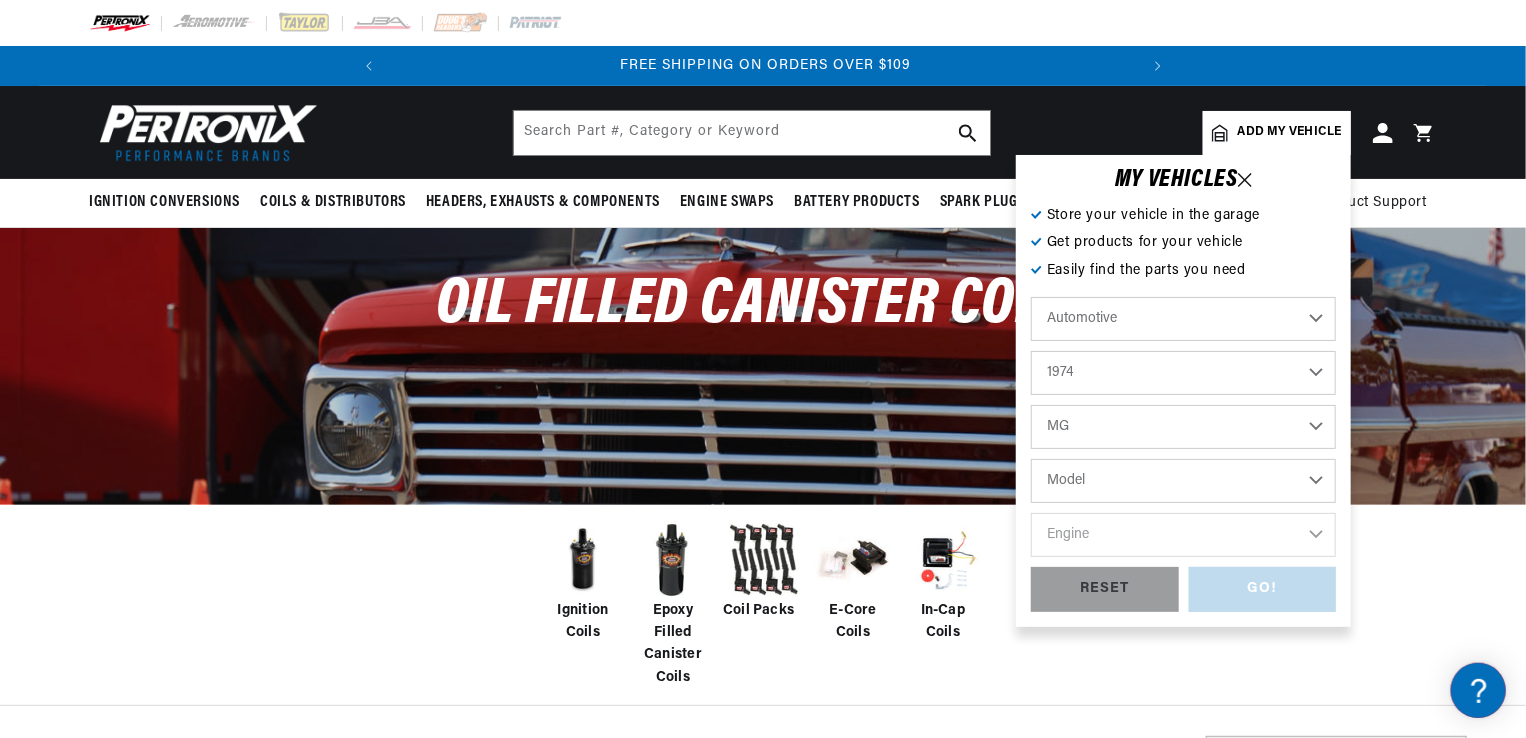click on "Model
MGB
Midget" at bounding box center [1183, 481] 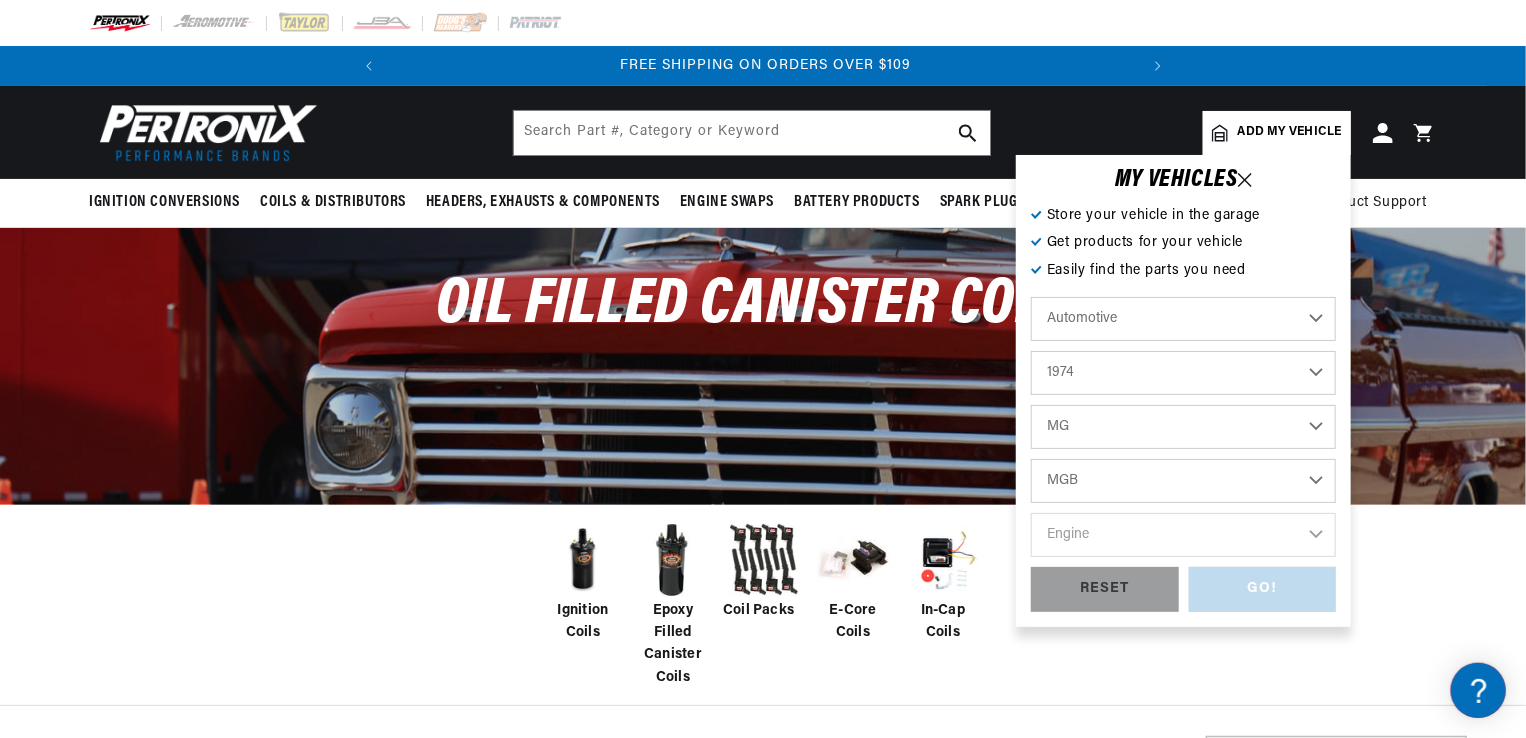 click on "Model
MGB
Midget" at bounding box center (1183, 481) 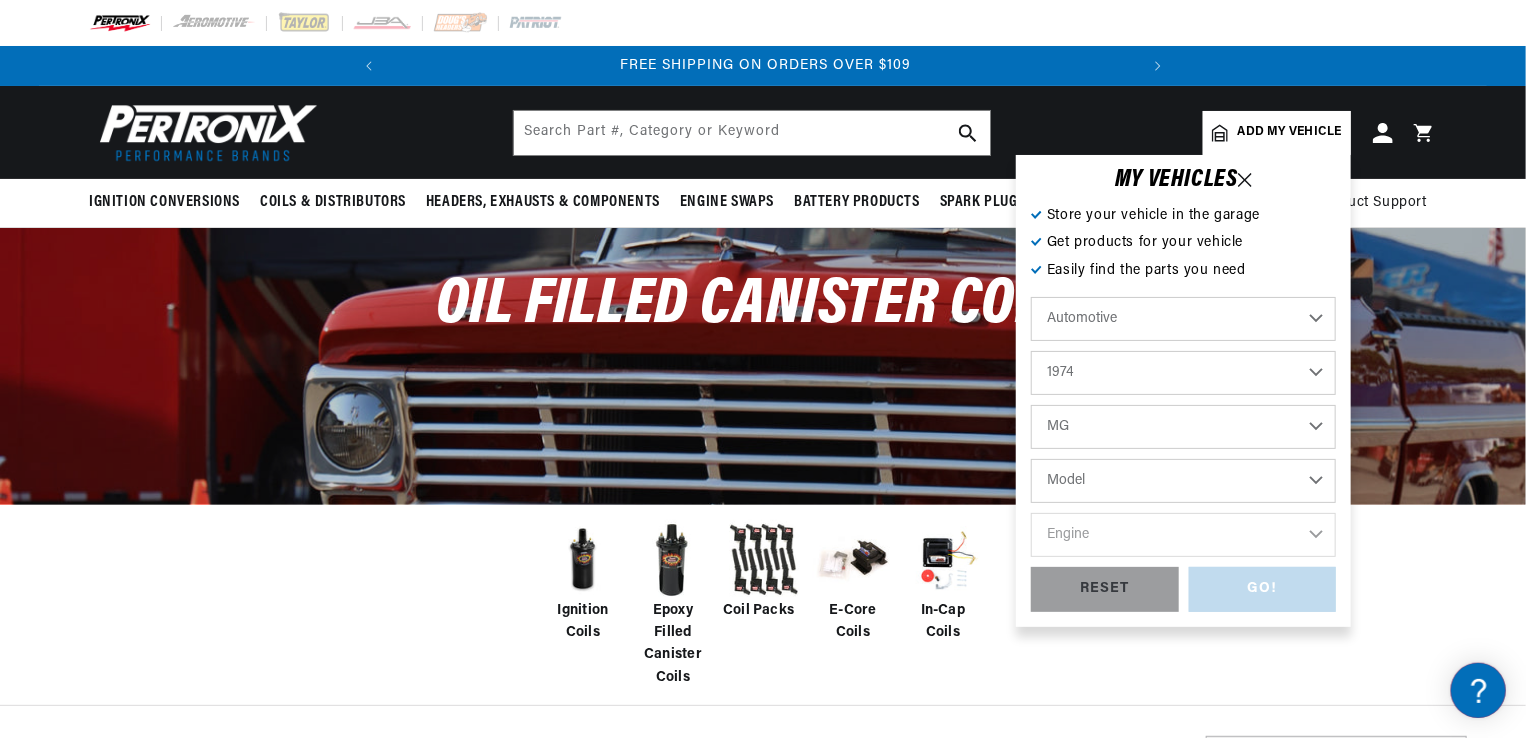select on "MGB" 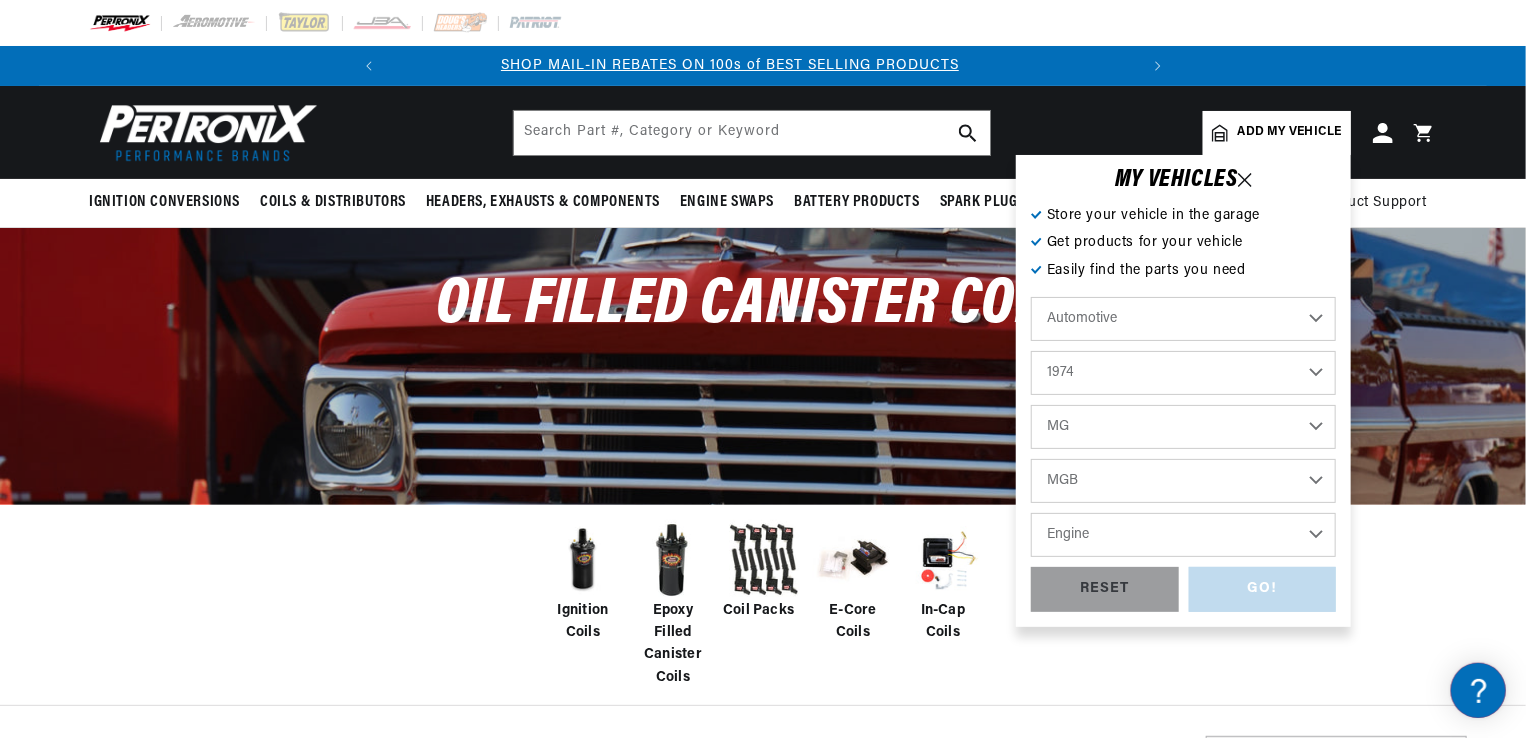 scroll, scrollTop: 0, scrollLeft: 0, axis: both 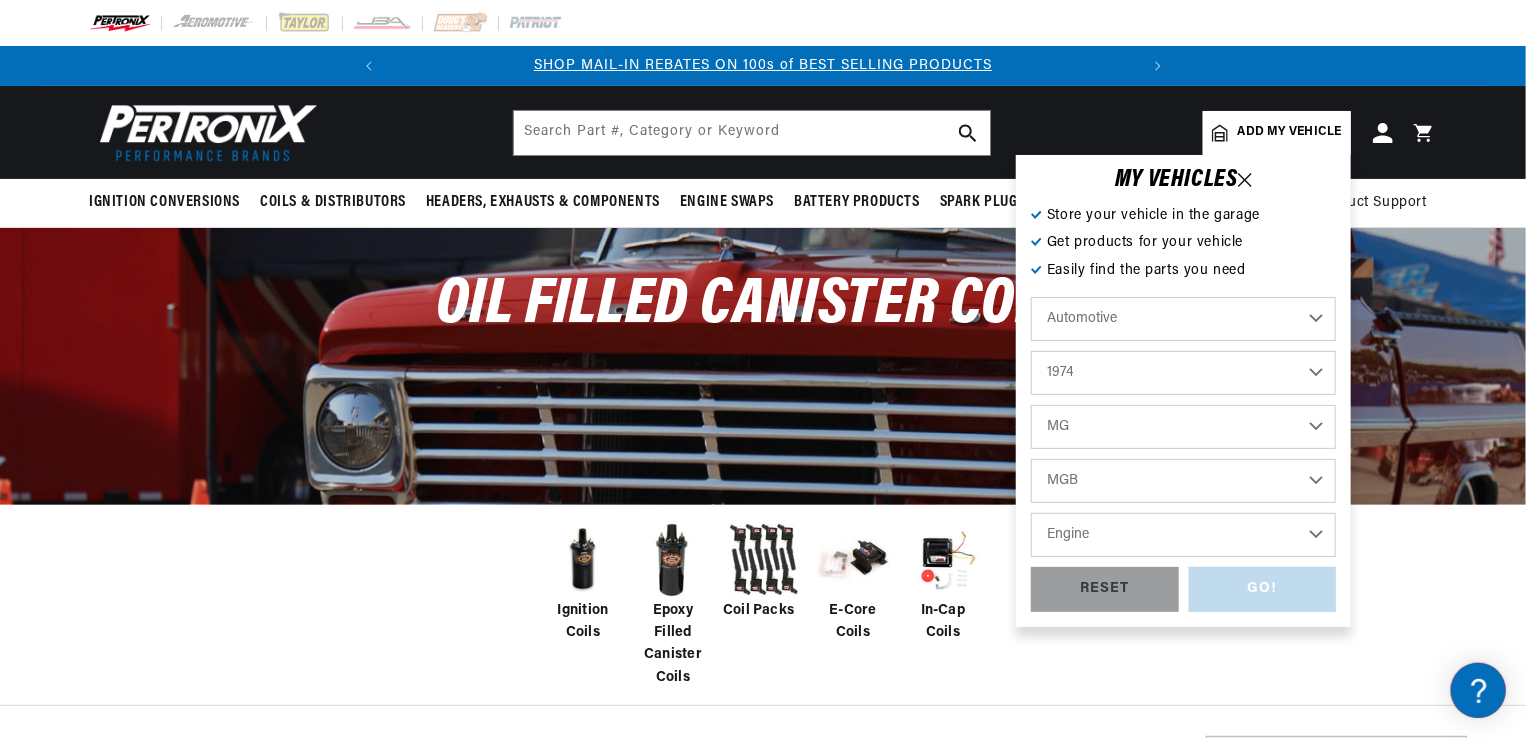 click on "Engine
1.8L" at bounding box center (1183, 535) 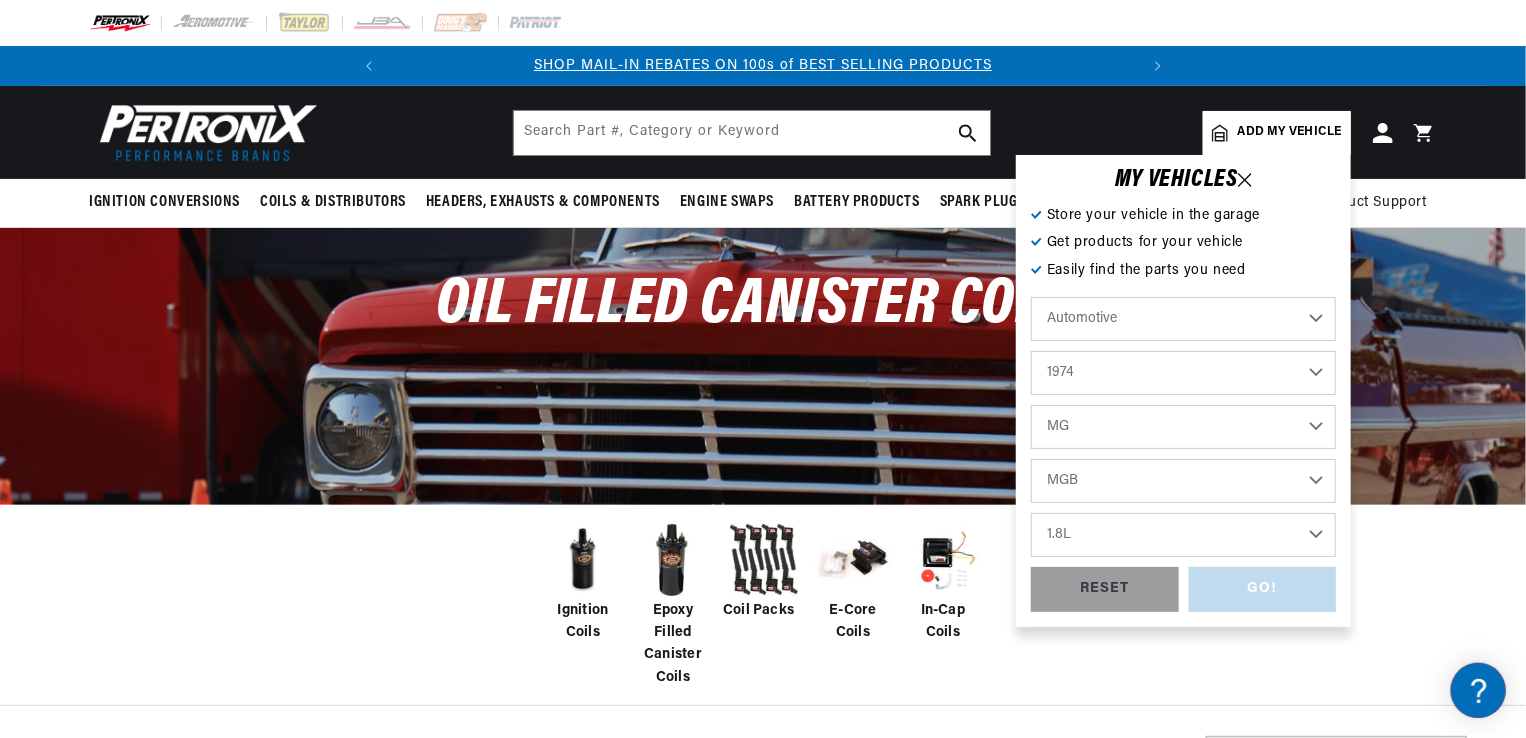 click on "Engine
1.8L" at bounding box center [1183, 535] 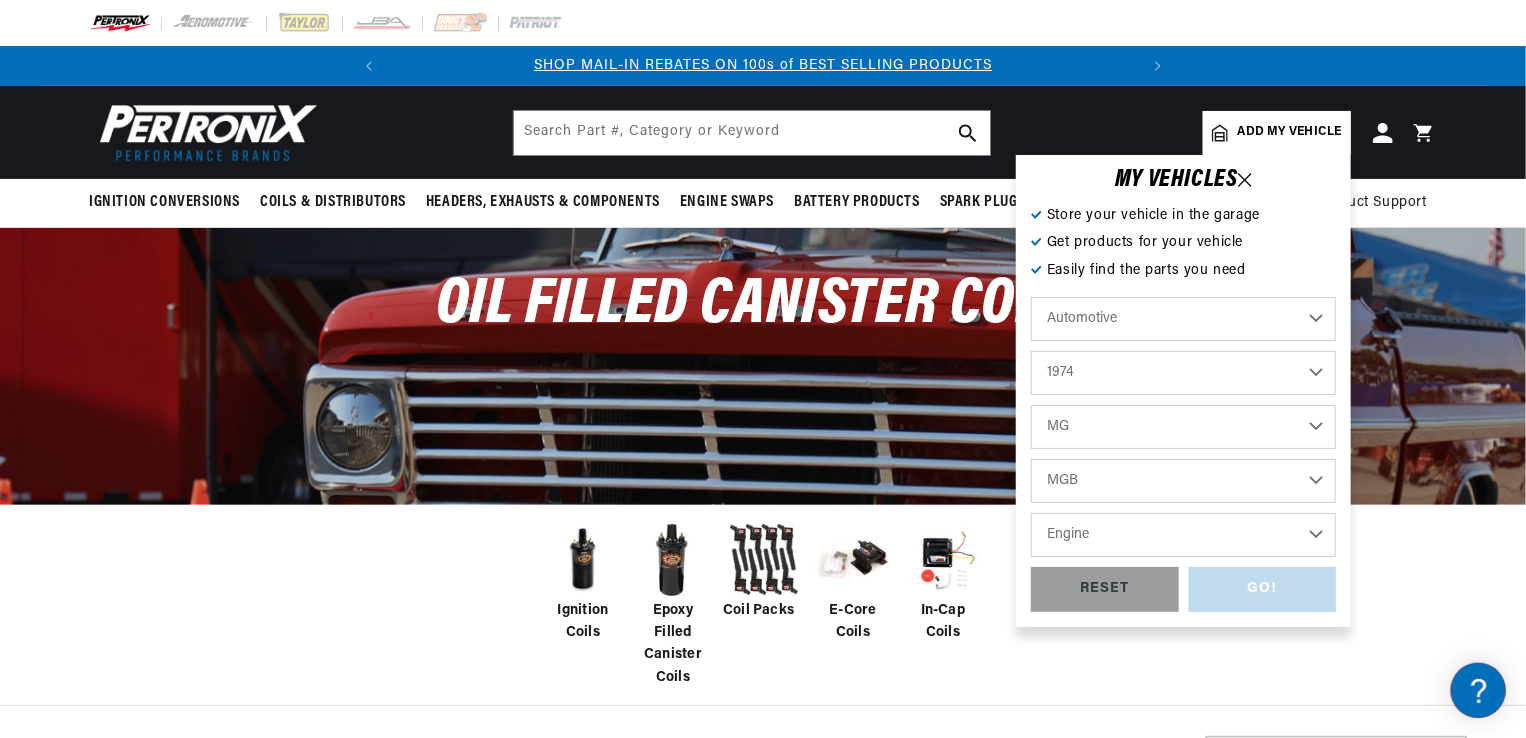 select on "1.8L" 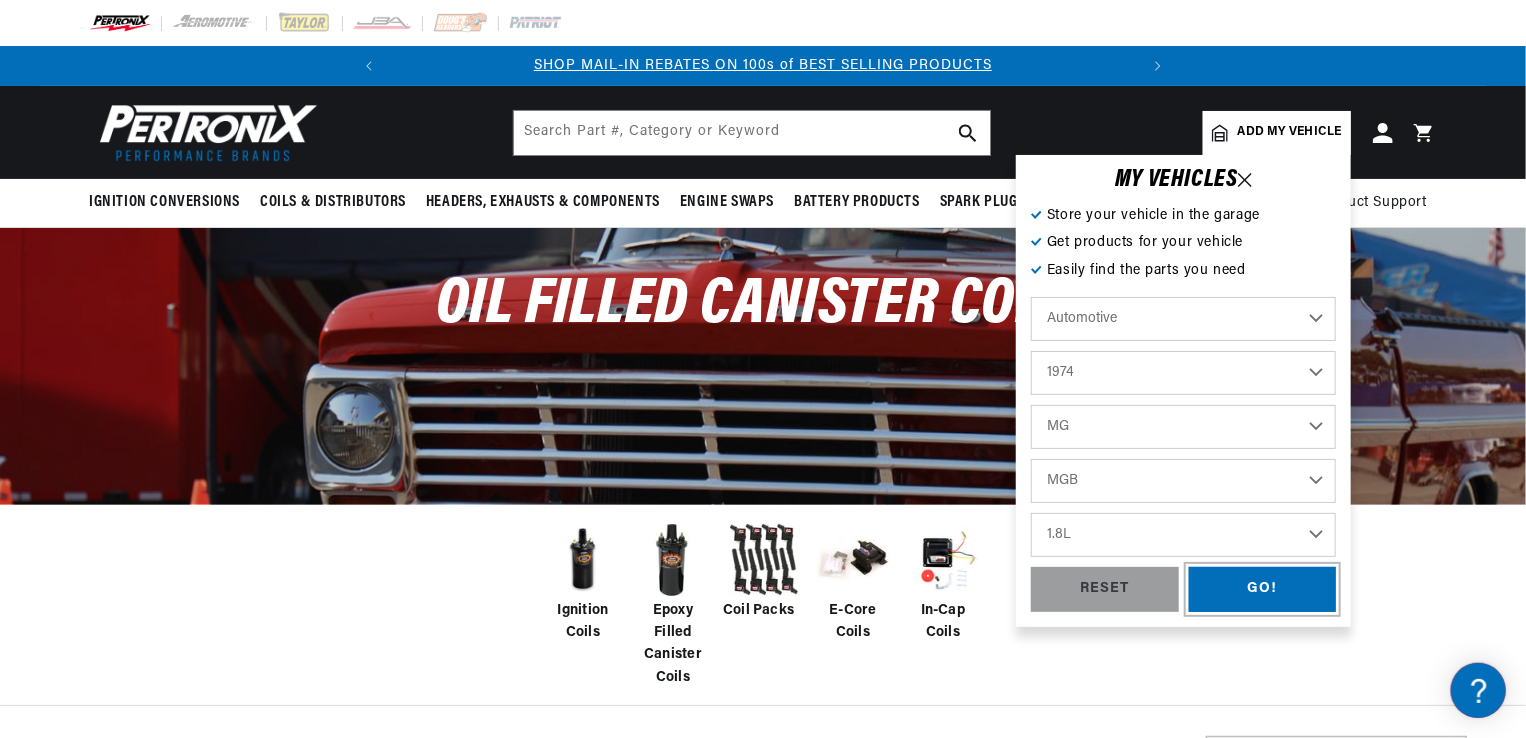 click on "GO!" at bounding box center [1263, 589] 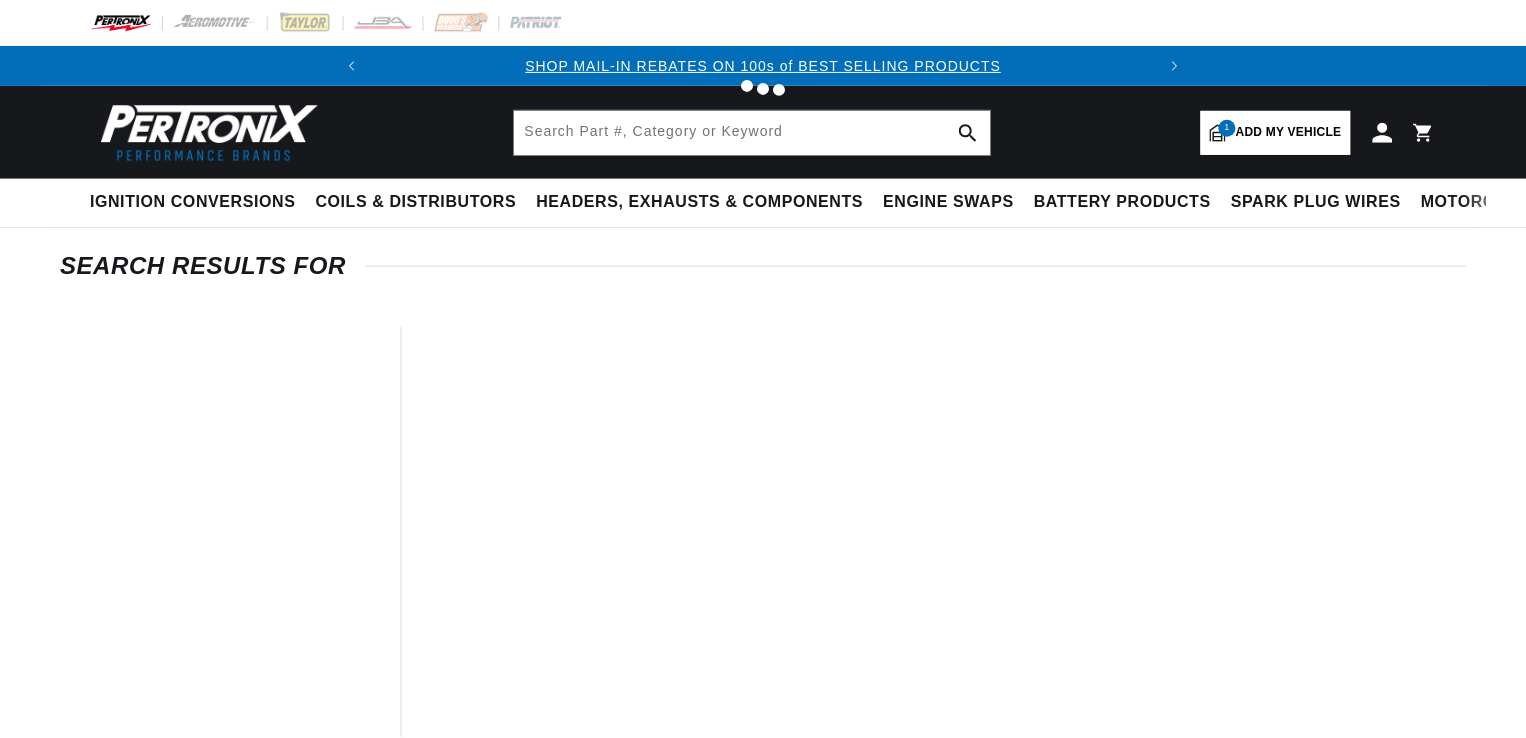 scroll, scrollTop: 0, scrollLeft: 0, axis: both 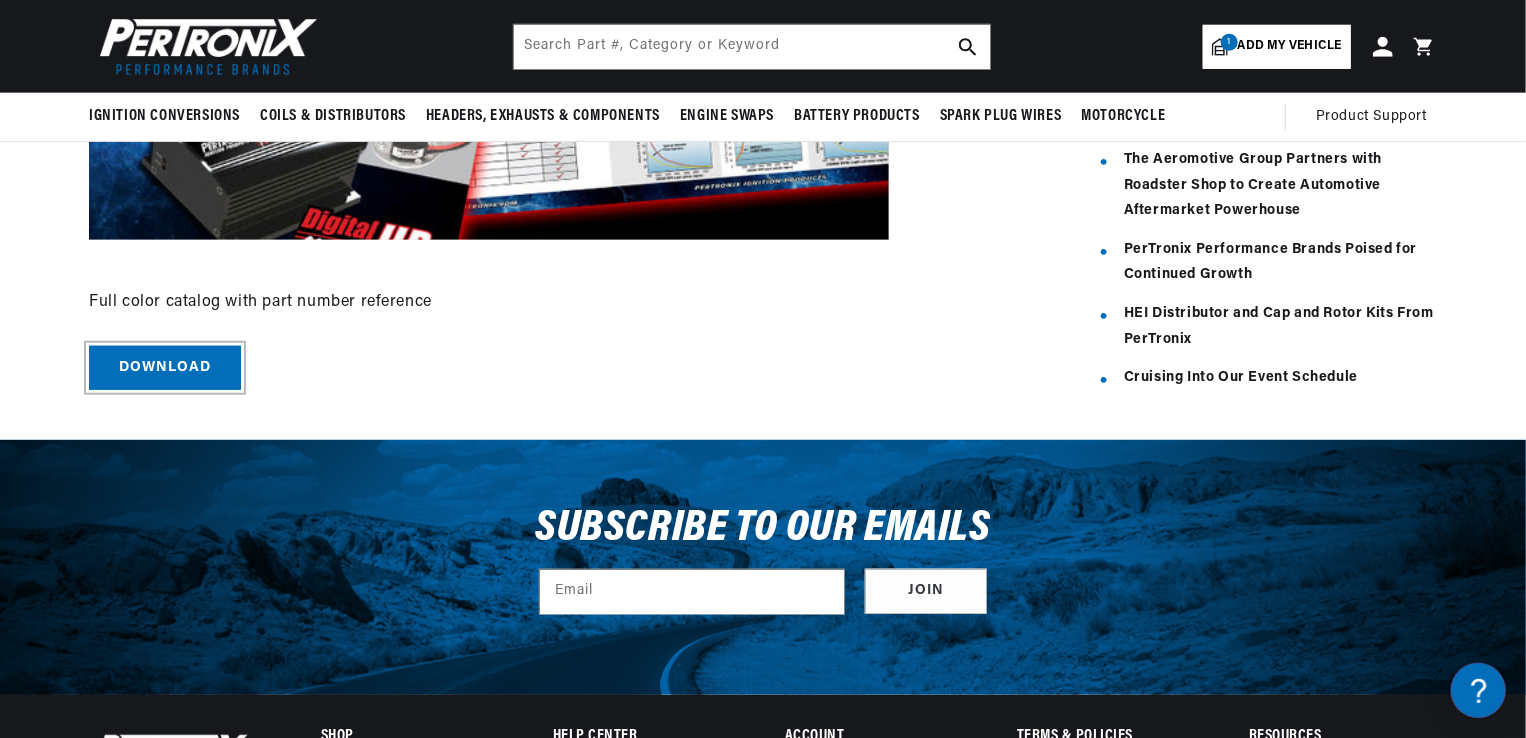 click on "Download" at bounding box center (165, 368) 